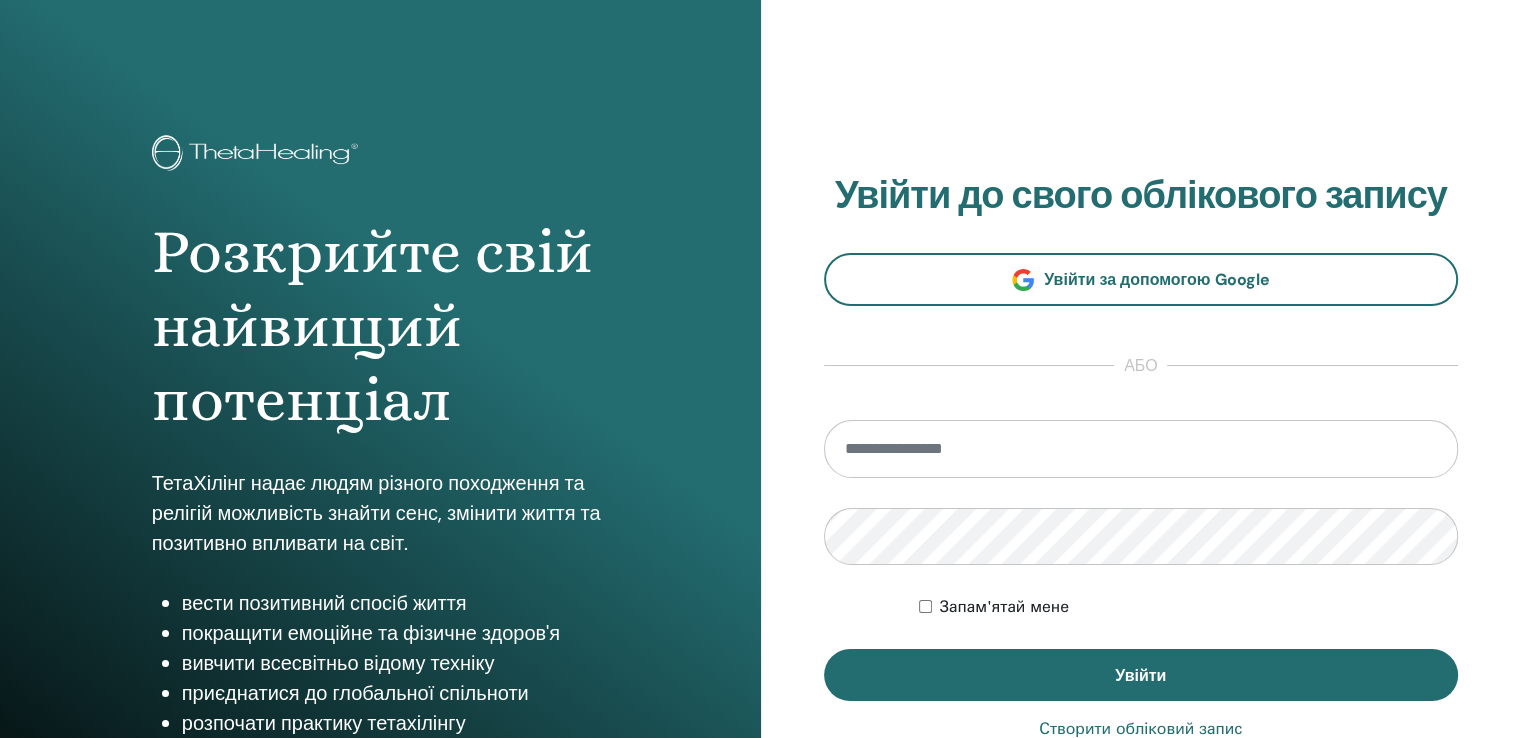 scroll, scrollTop: 0, scrollLeft: 0, axis: both 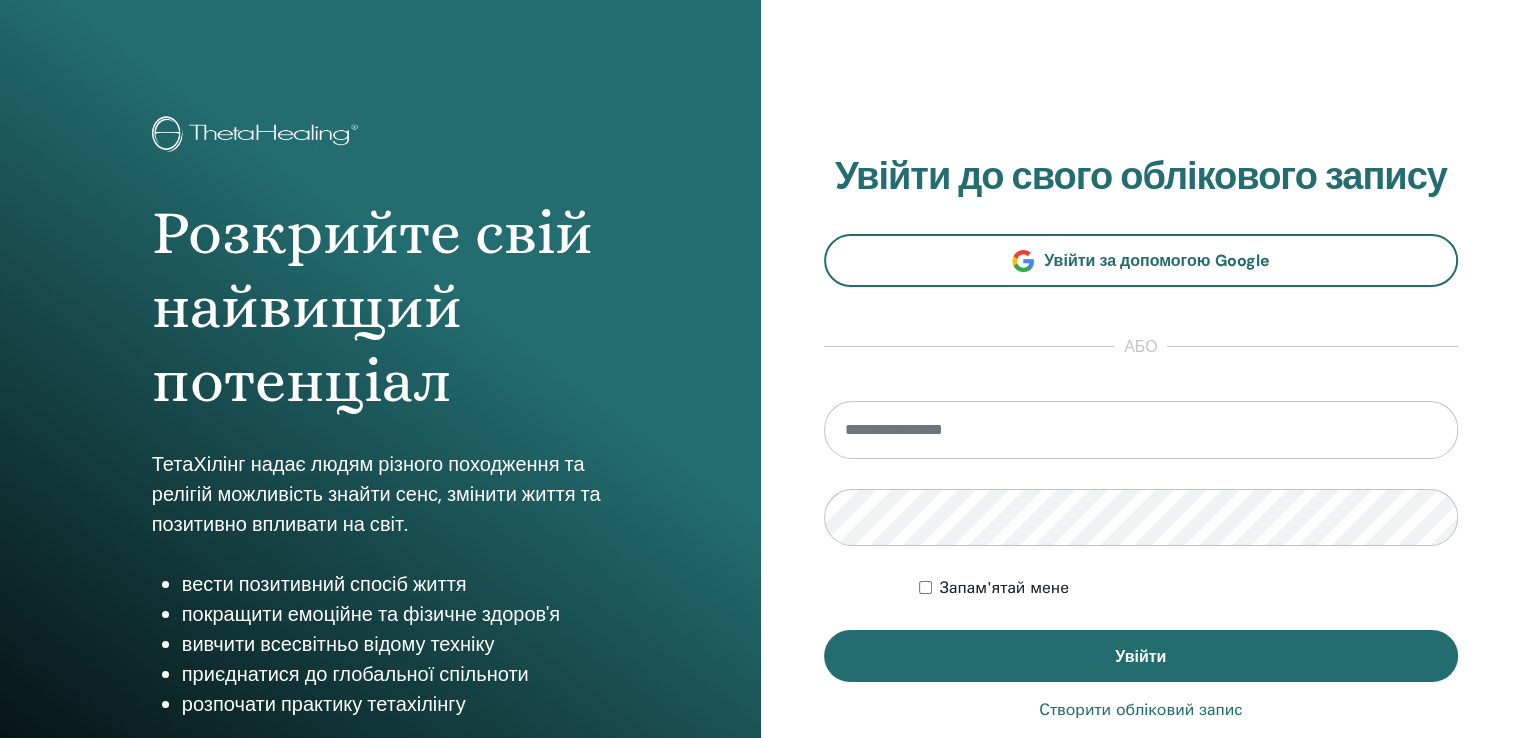 click at bounding box center [1141, 430] 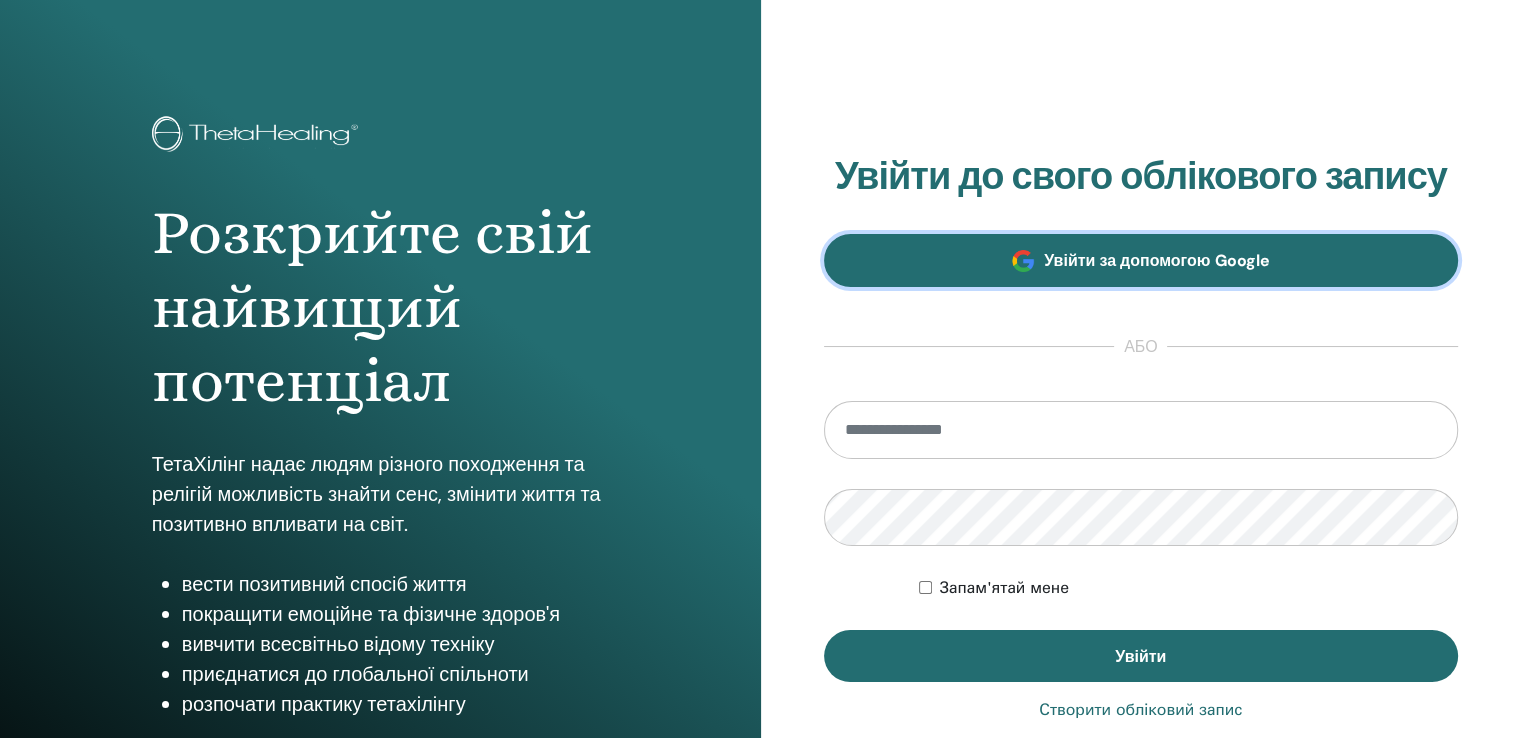 click on "Увійти за допомогою Google" at bounding box center [1141, 260] 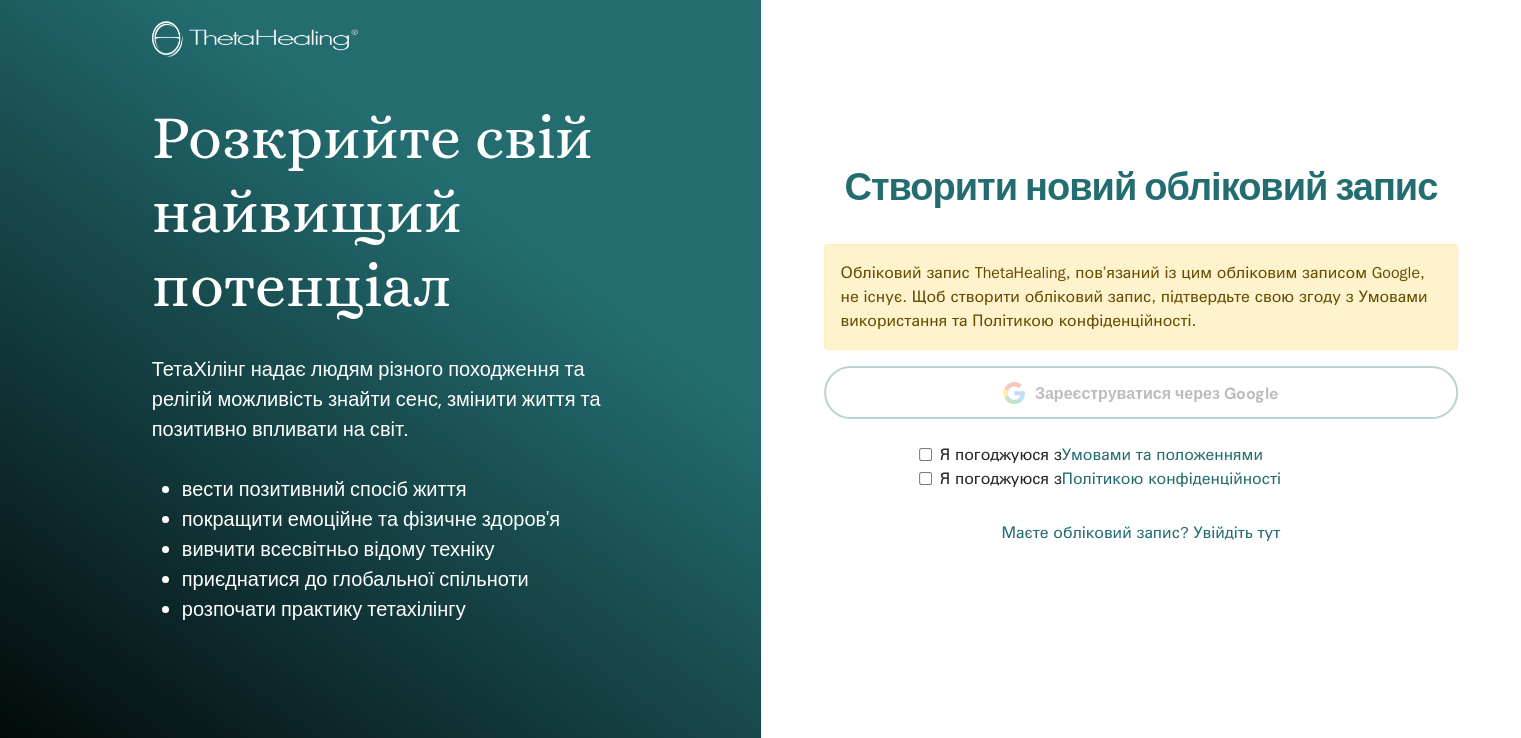 scroll, scrollTop: 0, scrollLeft: 0, axis: both 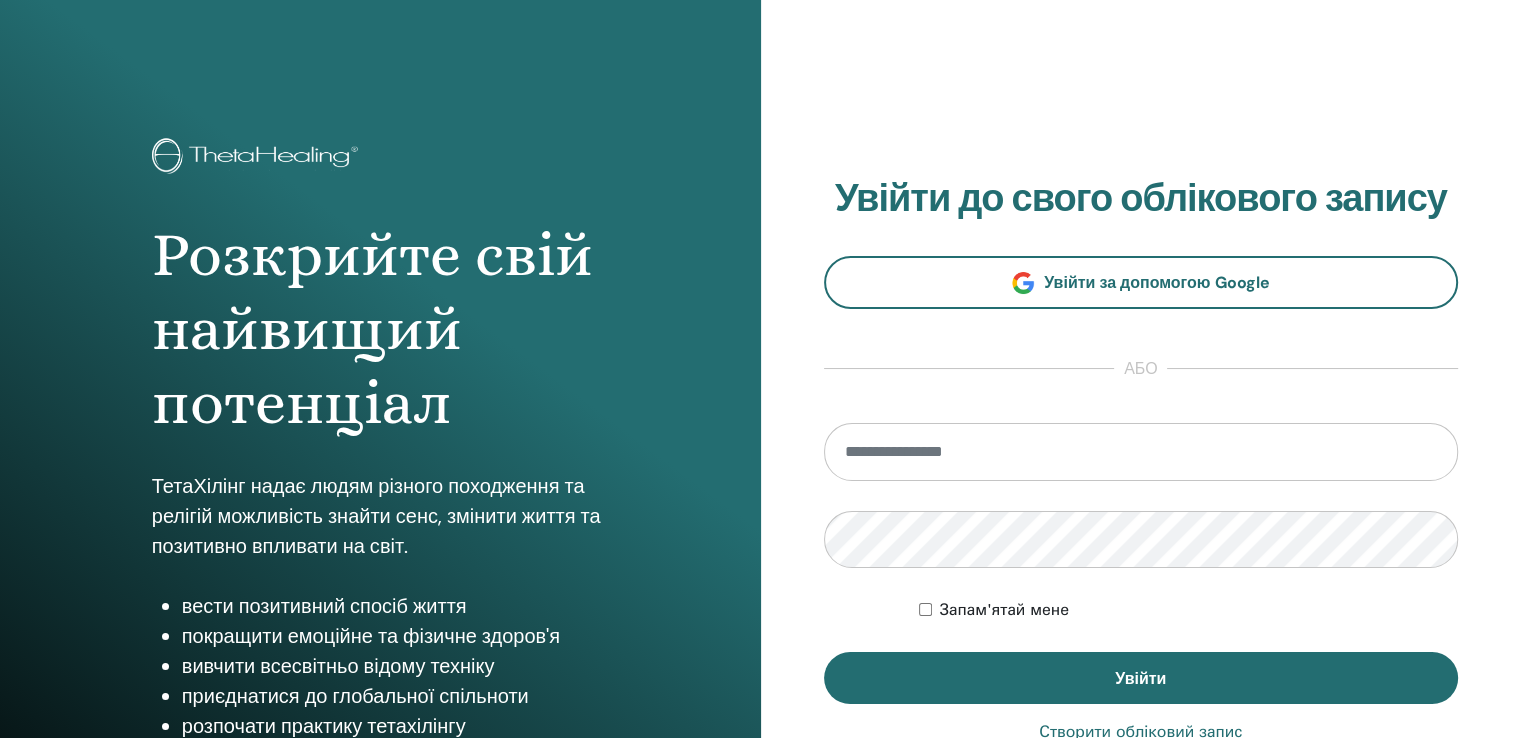 click at bounding box center [1141, 452] 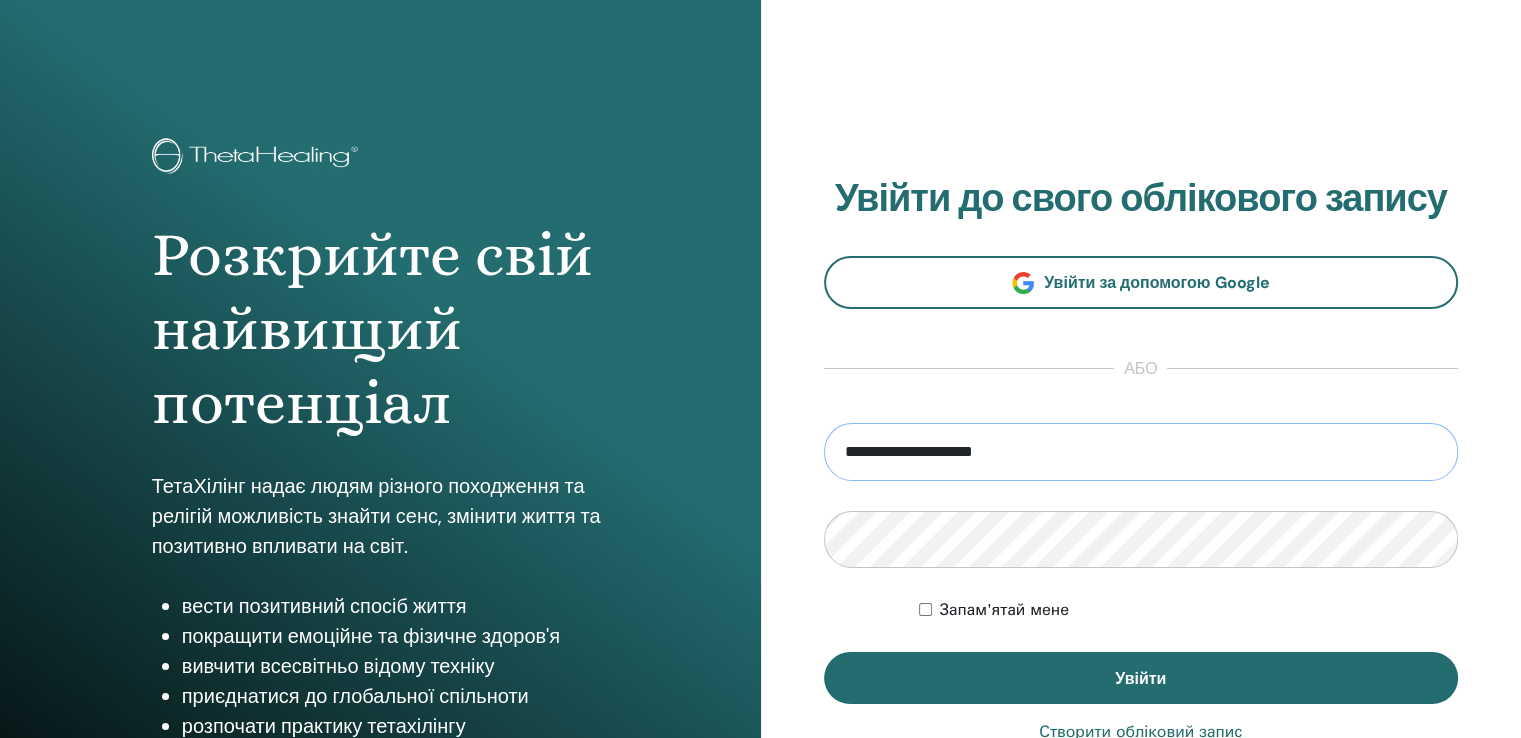 drag, startPoint x: 1028, startPoint y: 457, endPoint x: 801, endPoint y: 465, distance: 227.14093 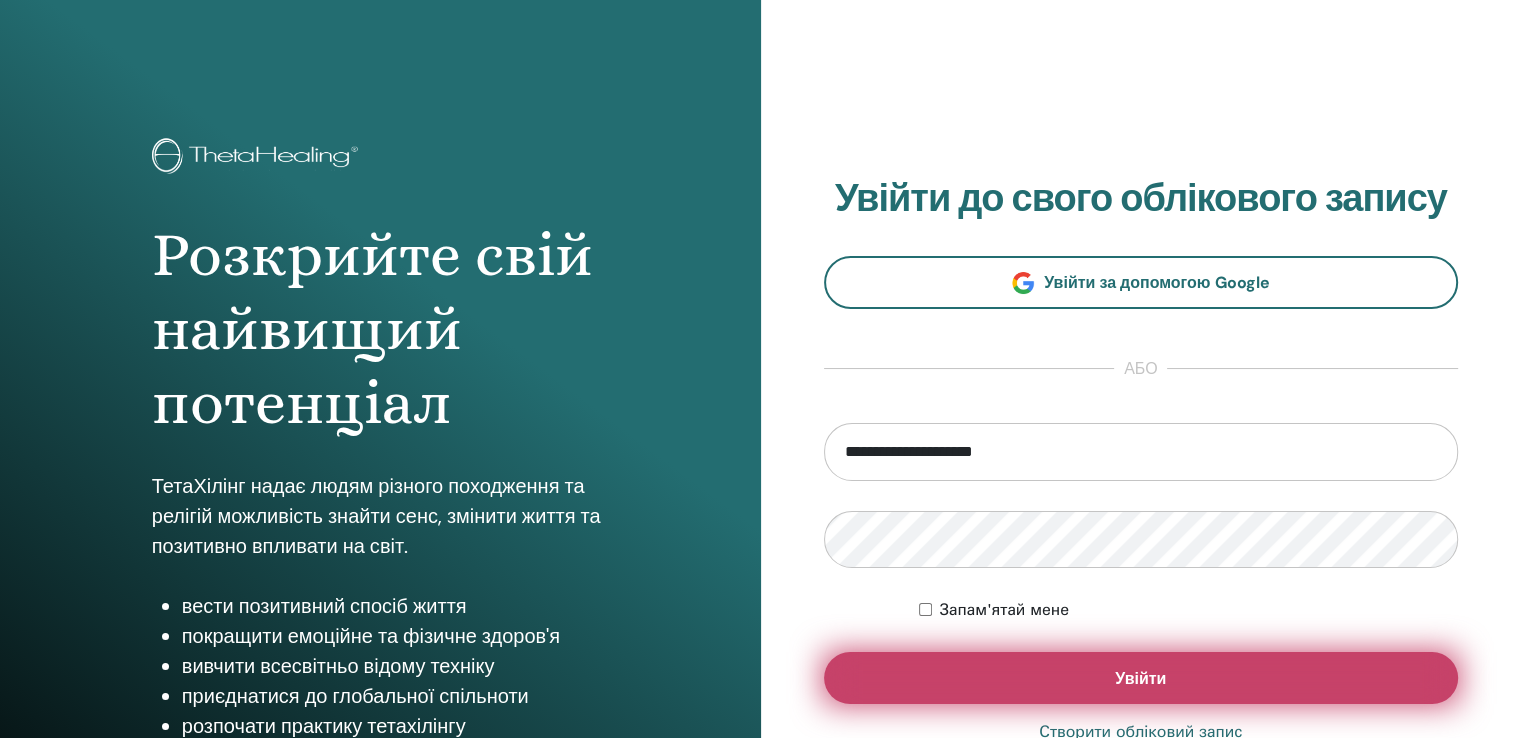 click on "Увійти" at bounding box center [1141, 678] 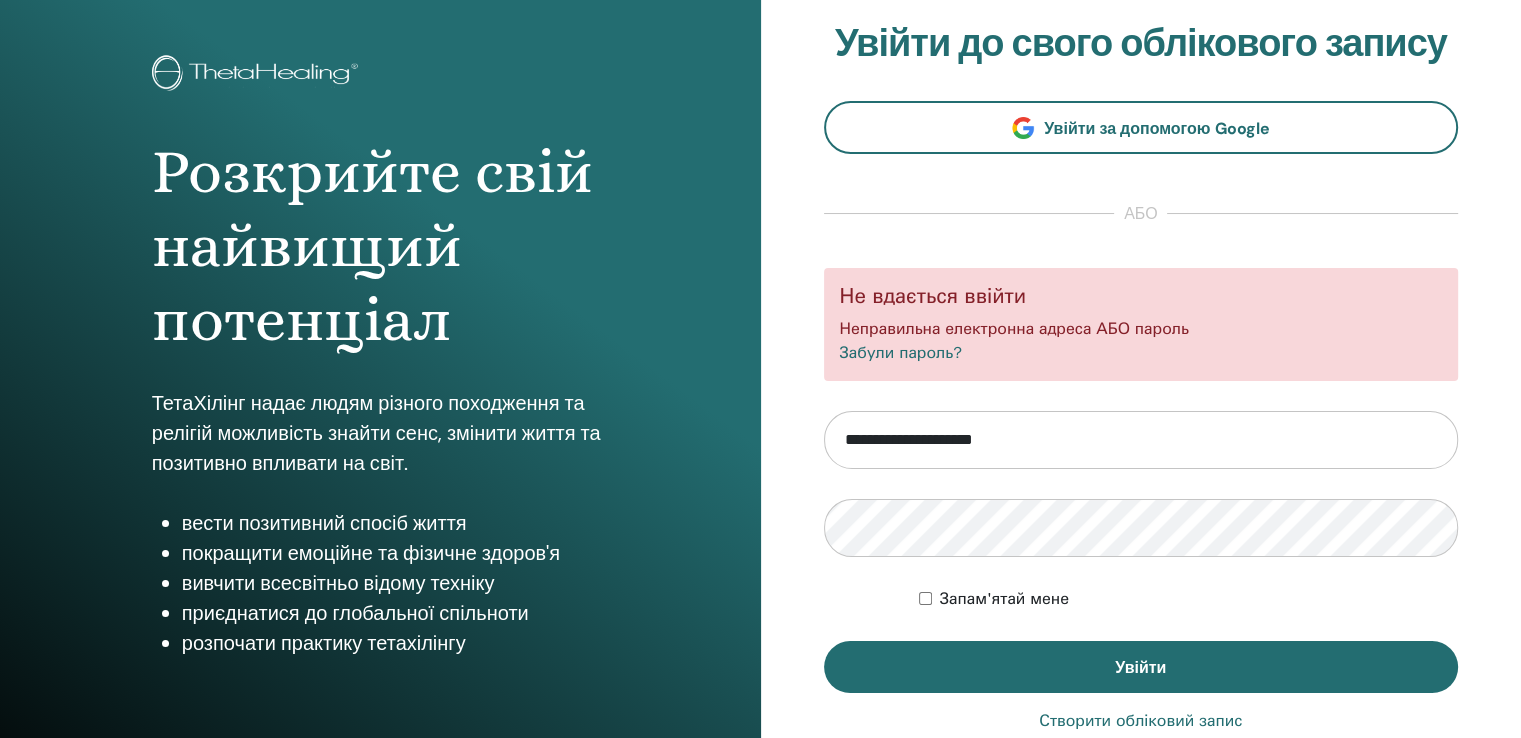 scroll, scrollTop: 0, scrollLeft: 0, axis: both 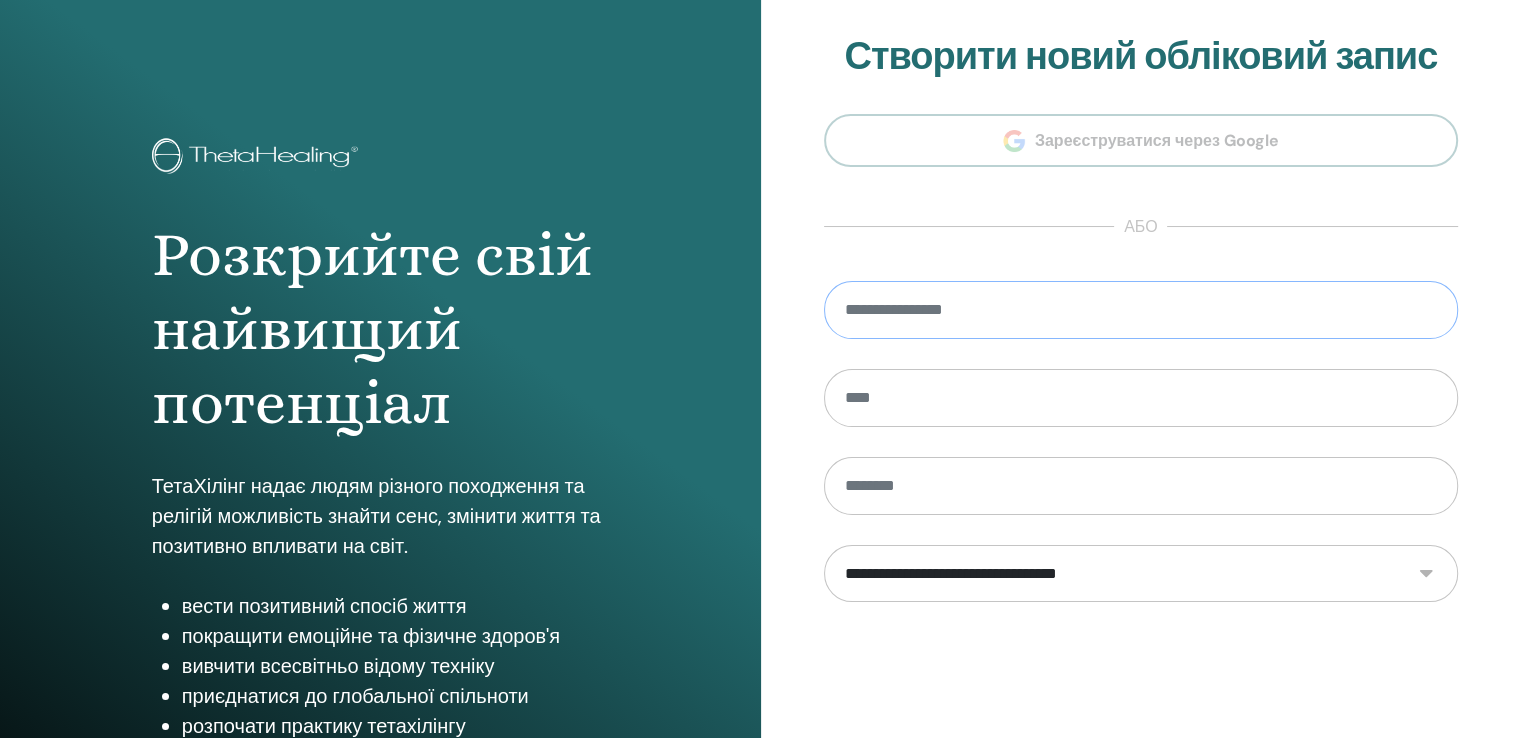 click at bounding box center [1141, 310] 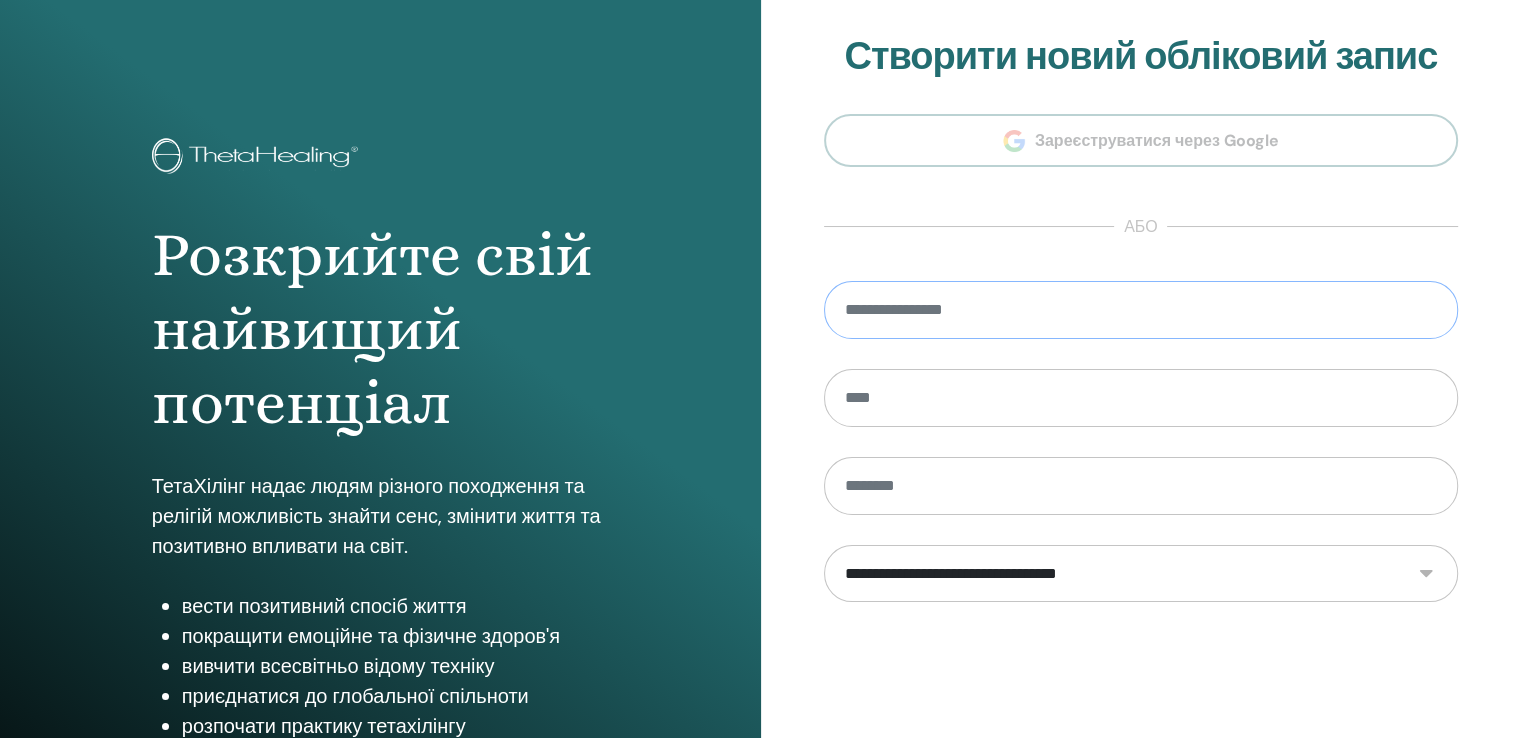 paste on "**********" 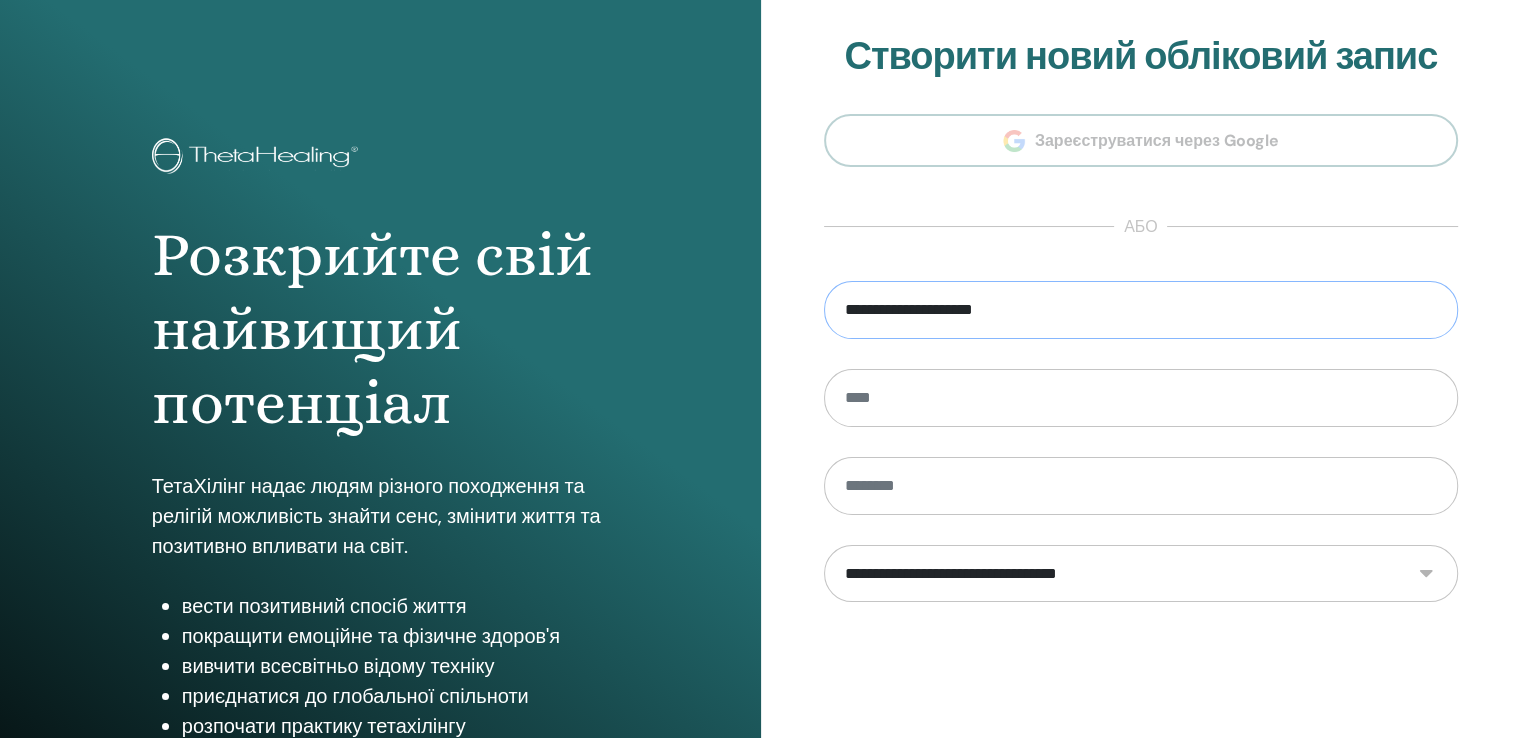 type on "**********" 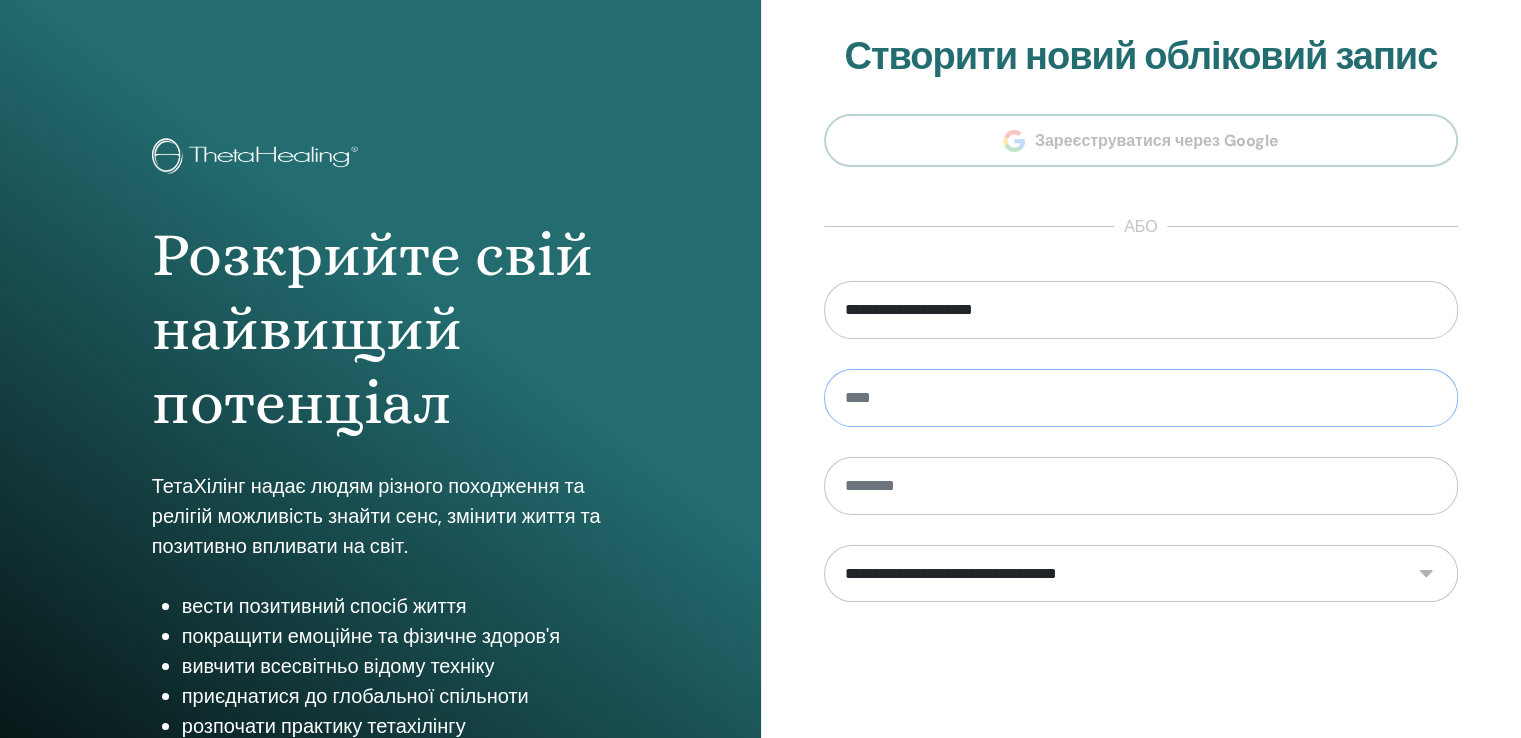 click at bounding box center (1141, 398) 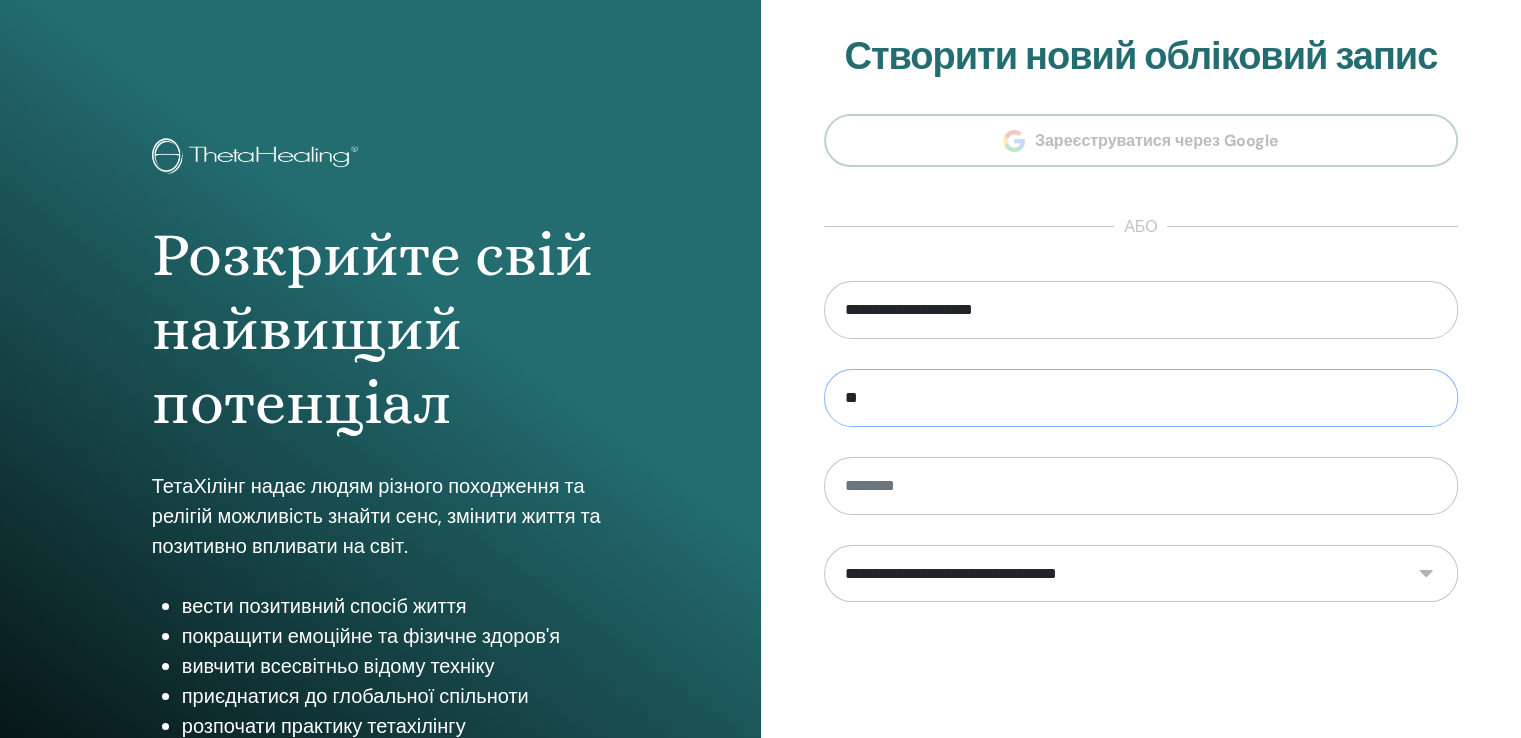 type on "*" 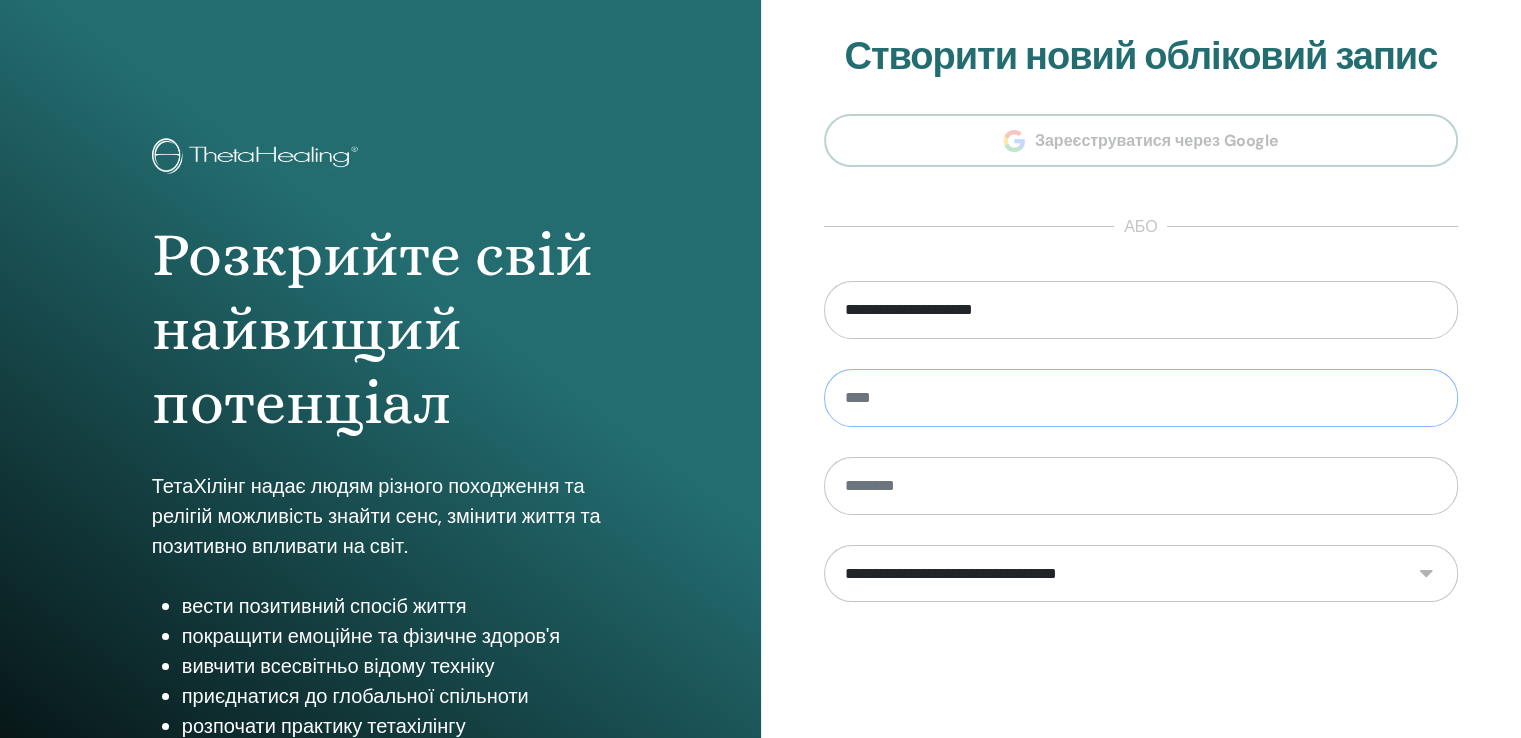 type on "*" 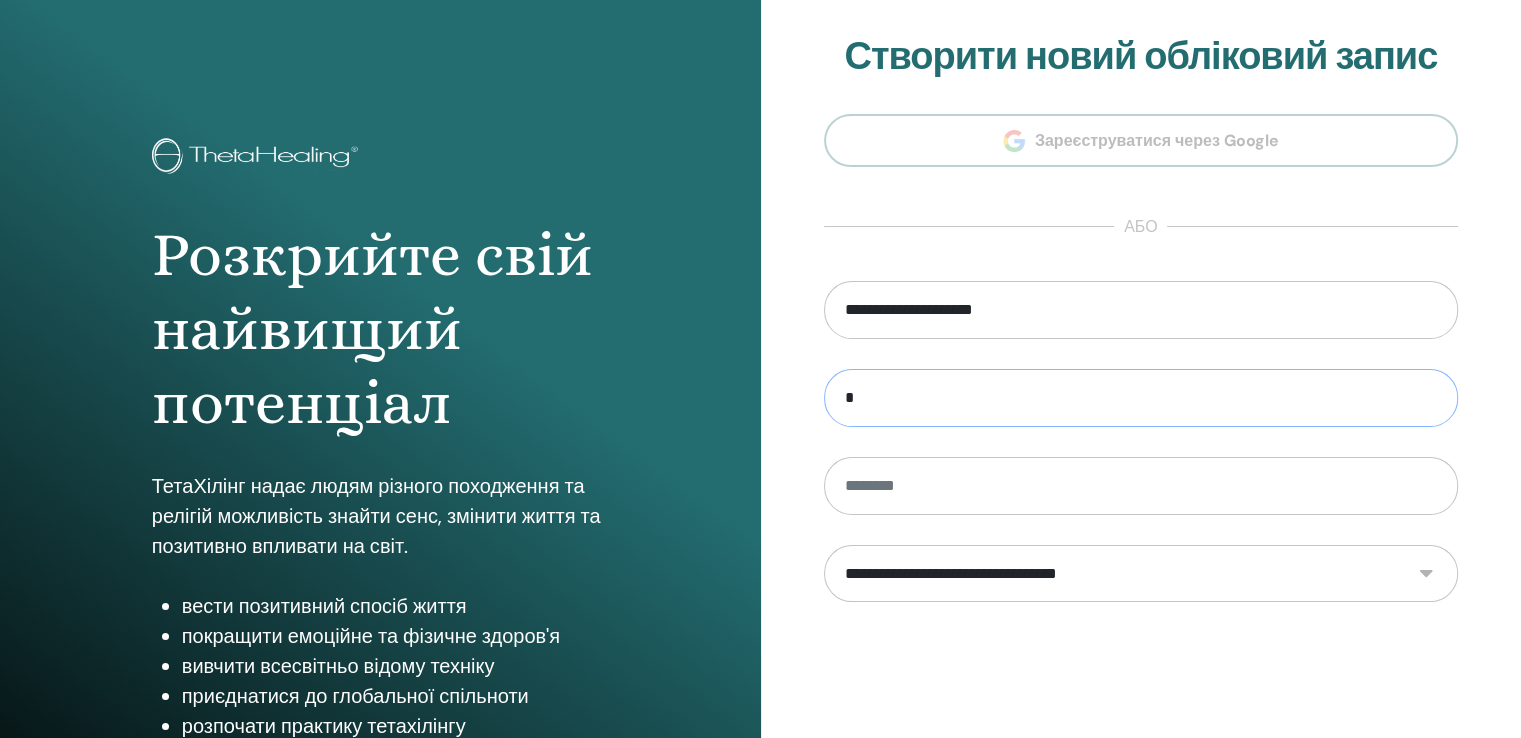 drag, startPoint x: 920, startPoint y: 402, endPoint x: 776, endPoint y: 397, distance: 144.08678 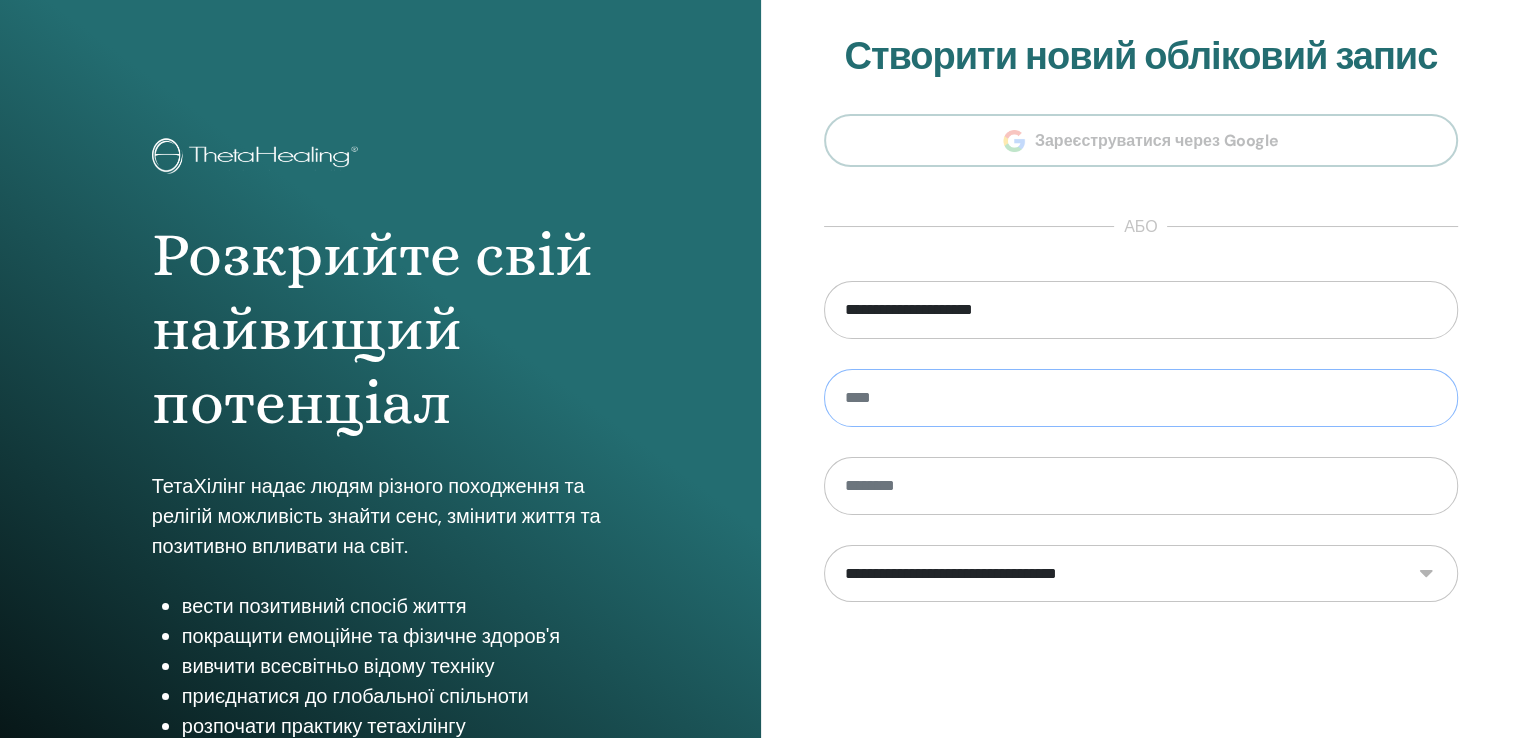 paste on "******" 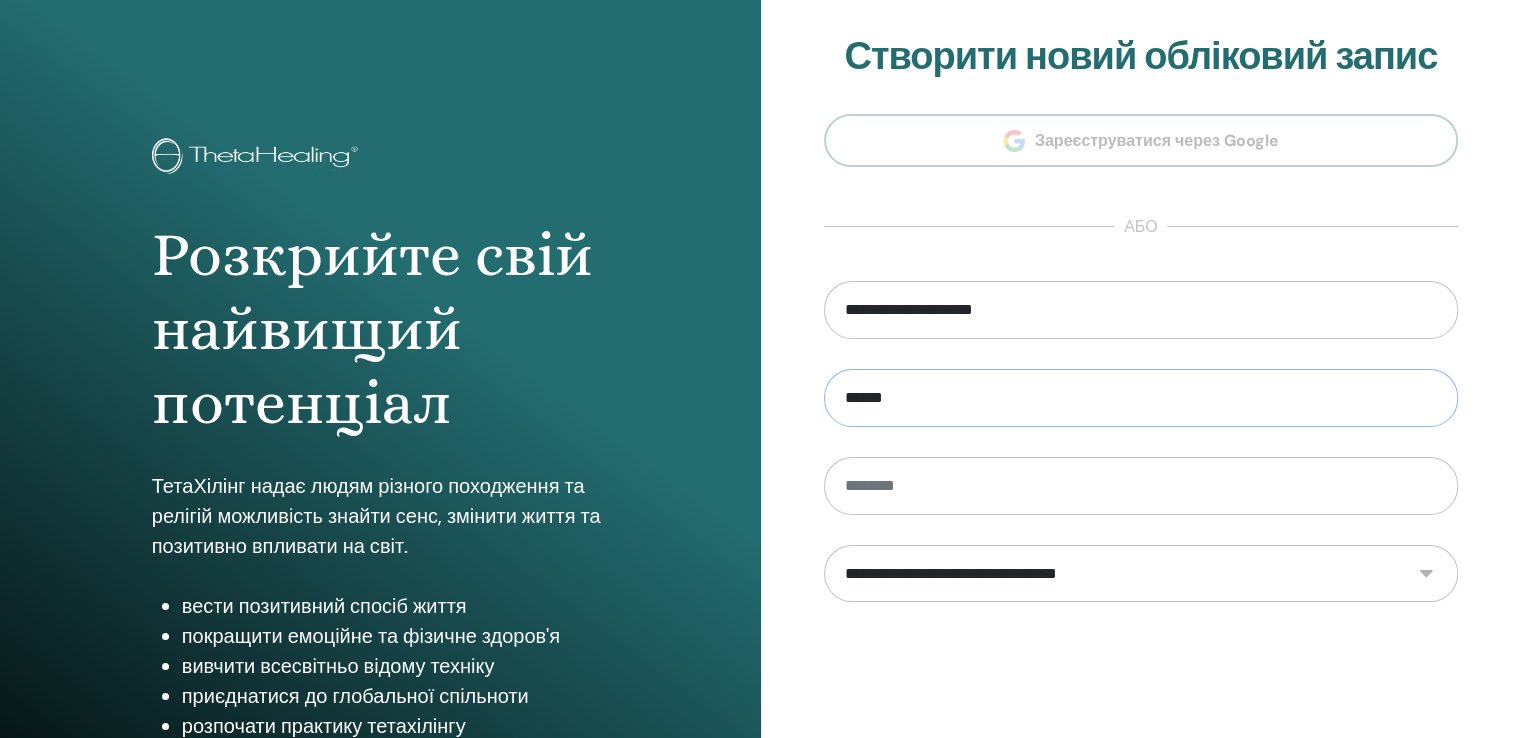 type on "******" 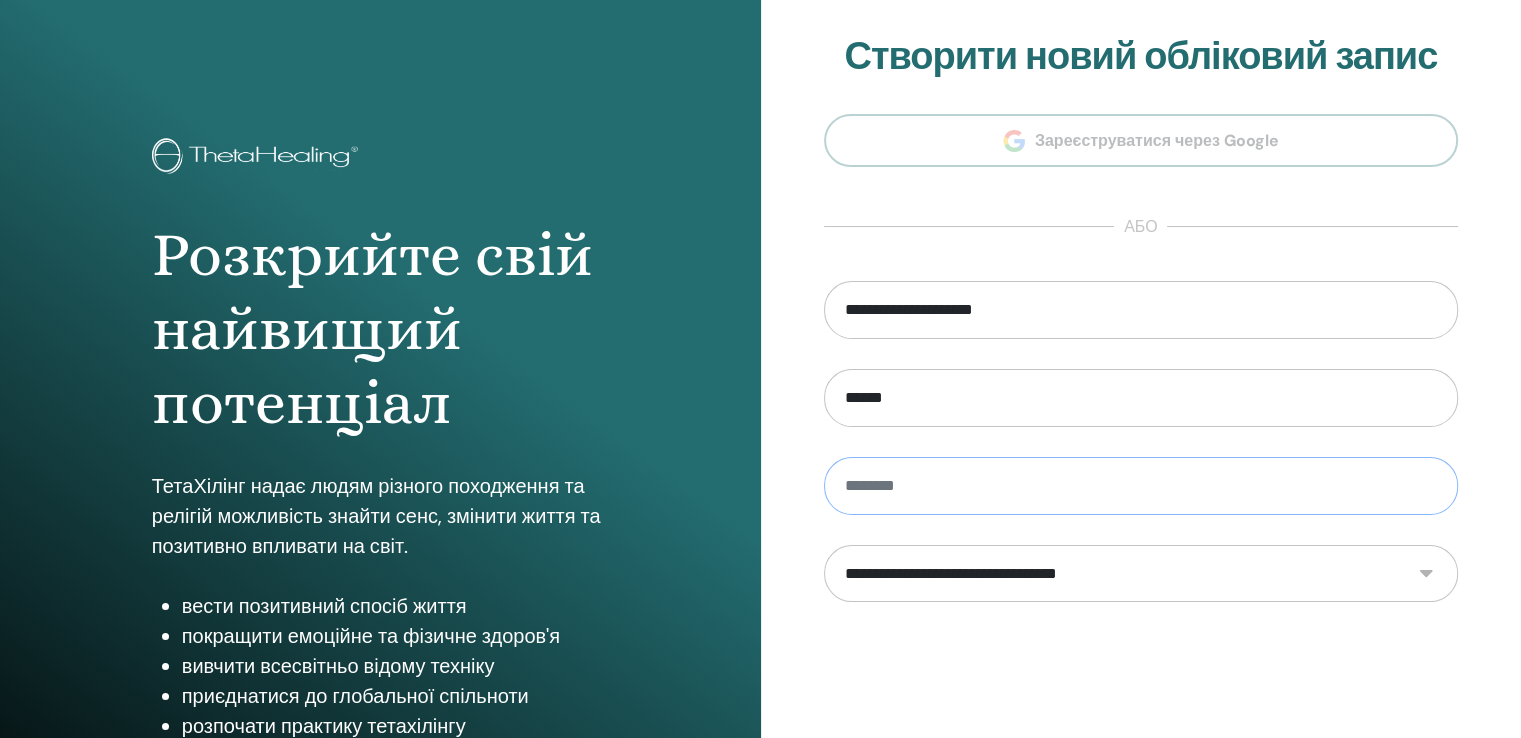 click at bounding box center [1141, 486] 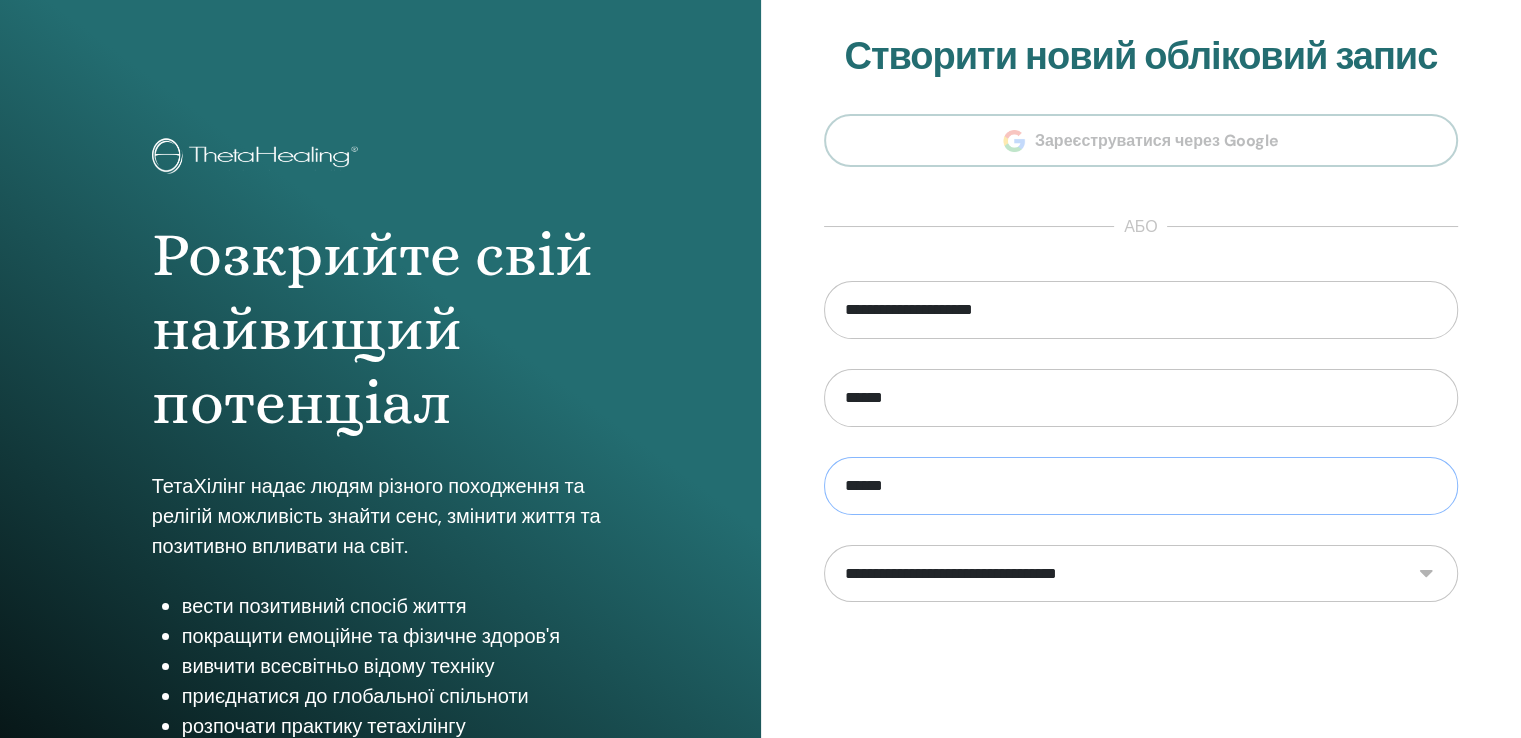 type on "******" 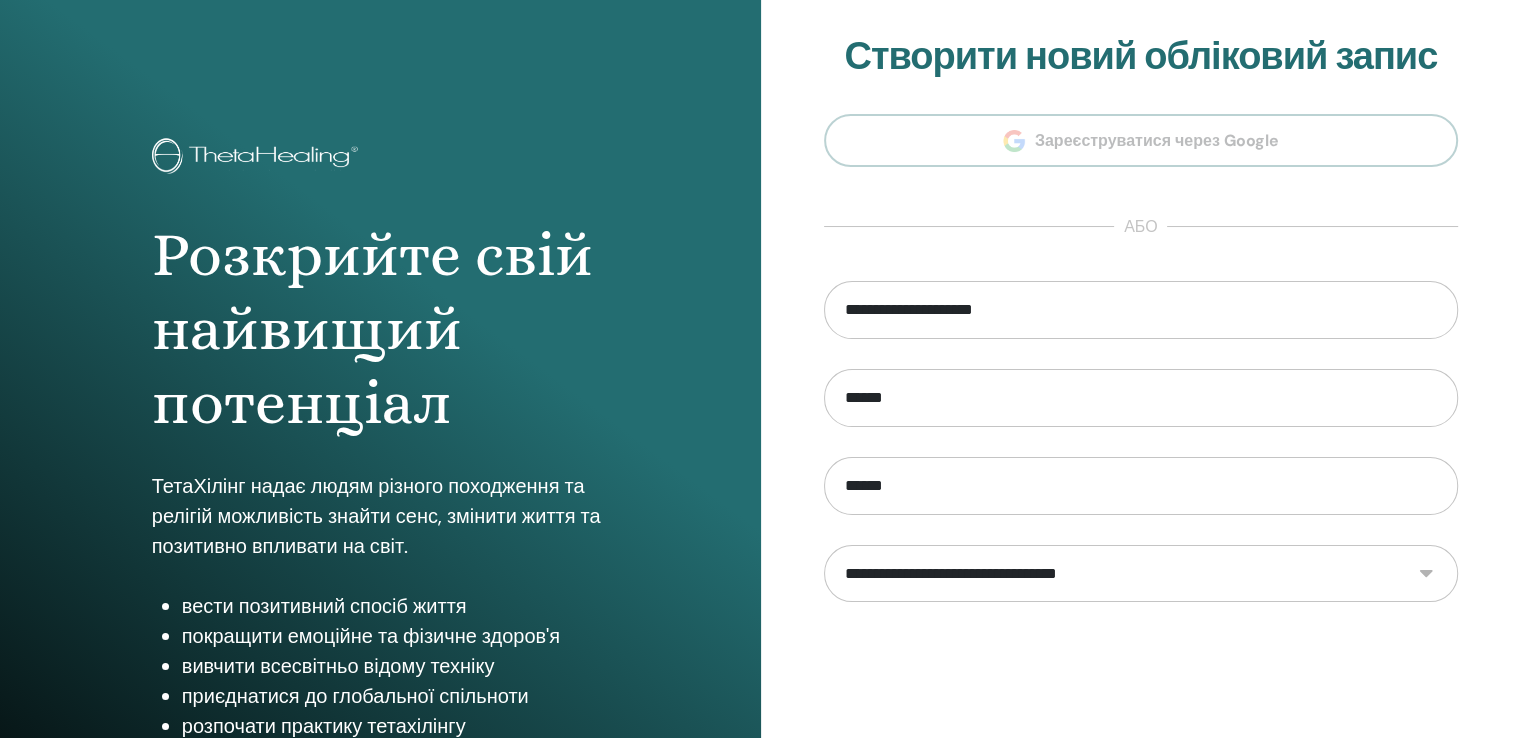 click on "**********" at bounding box center [1141, 574] 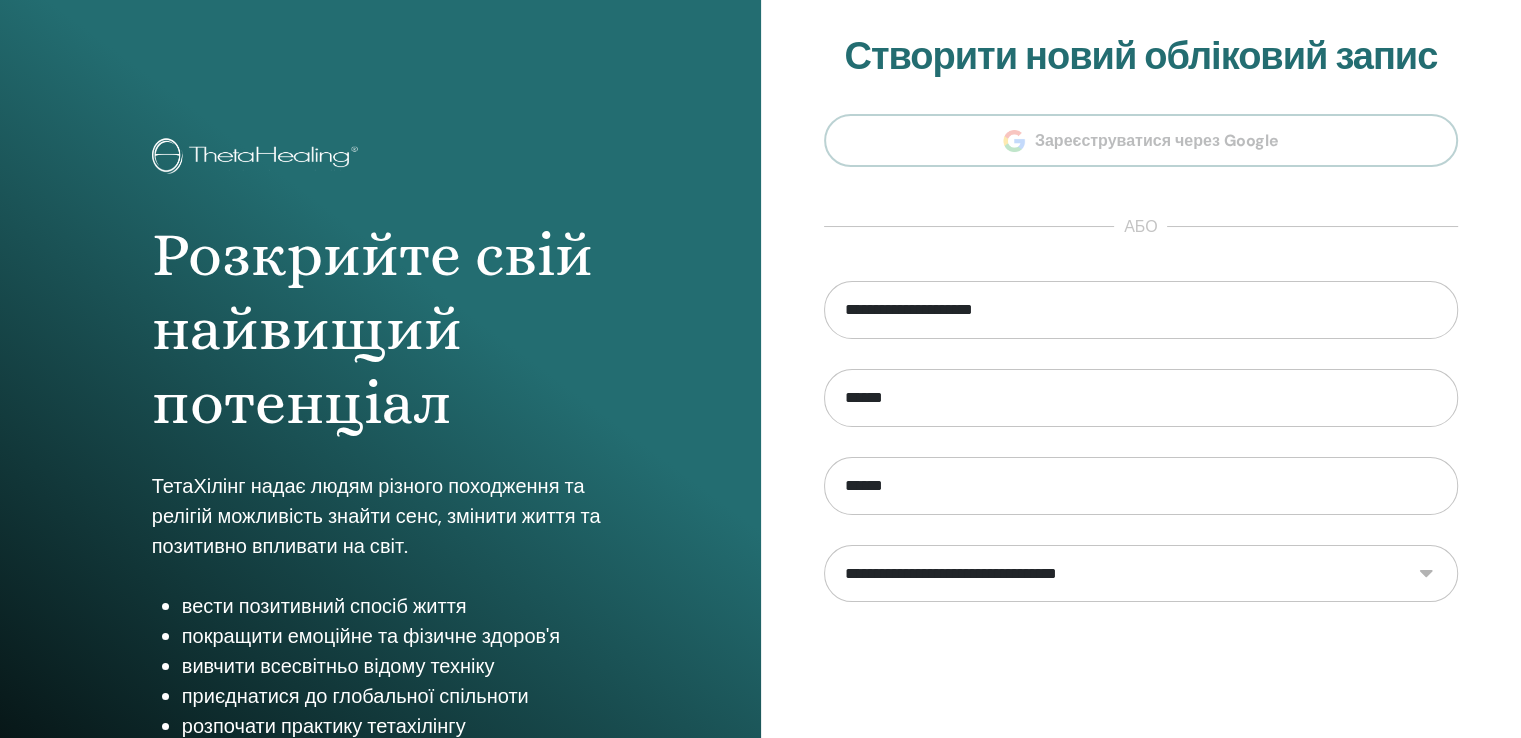 select on "***" 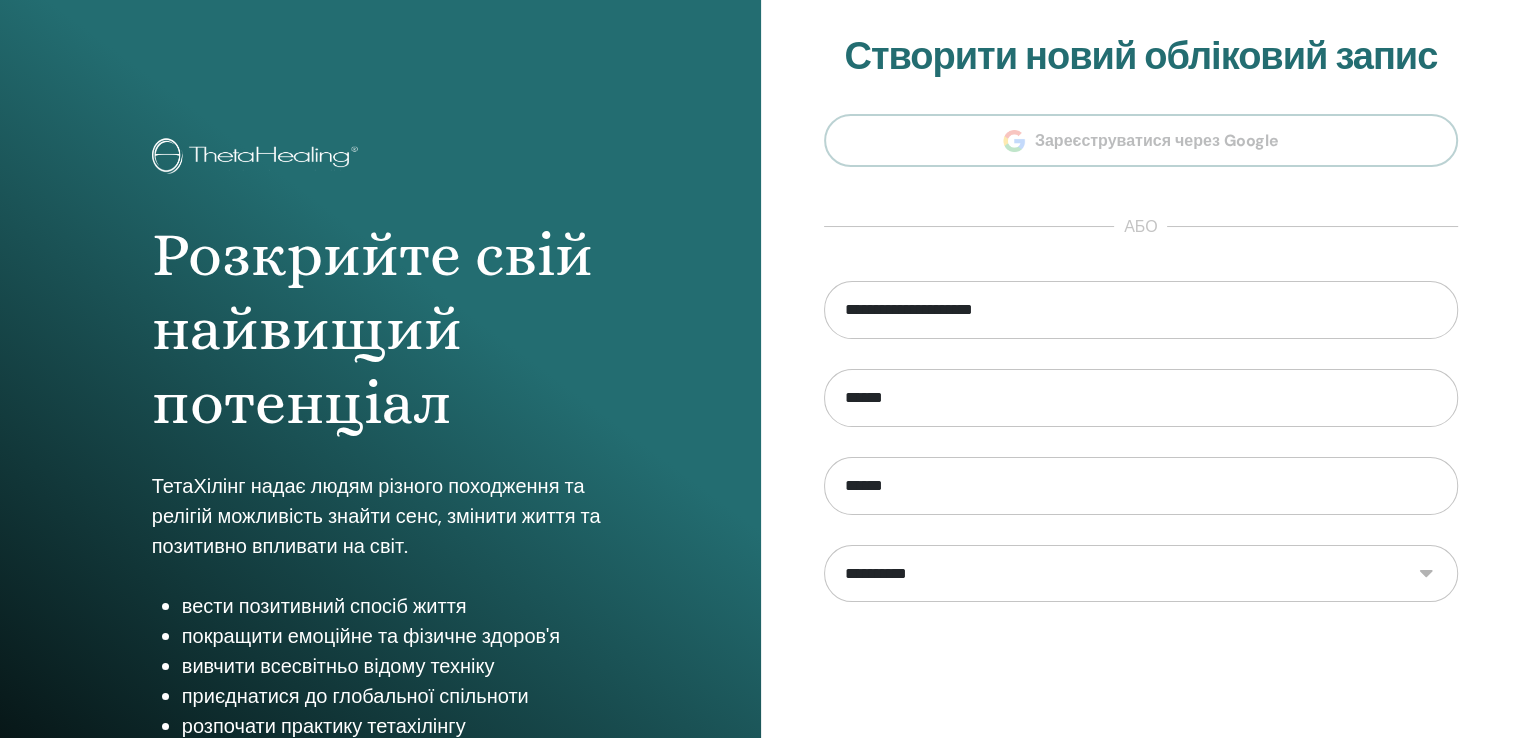 click on "**********" at bounding box center (1141, 574) 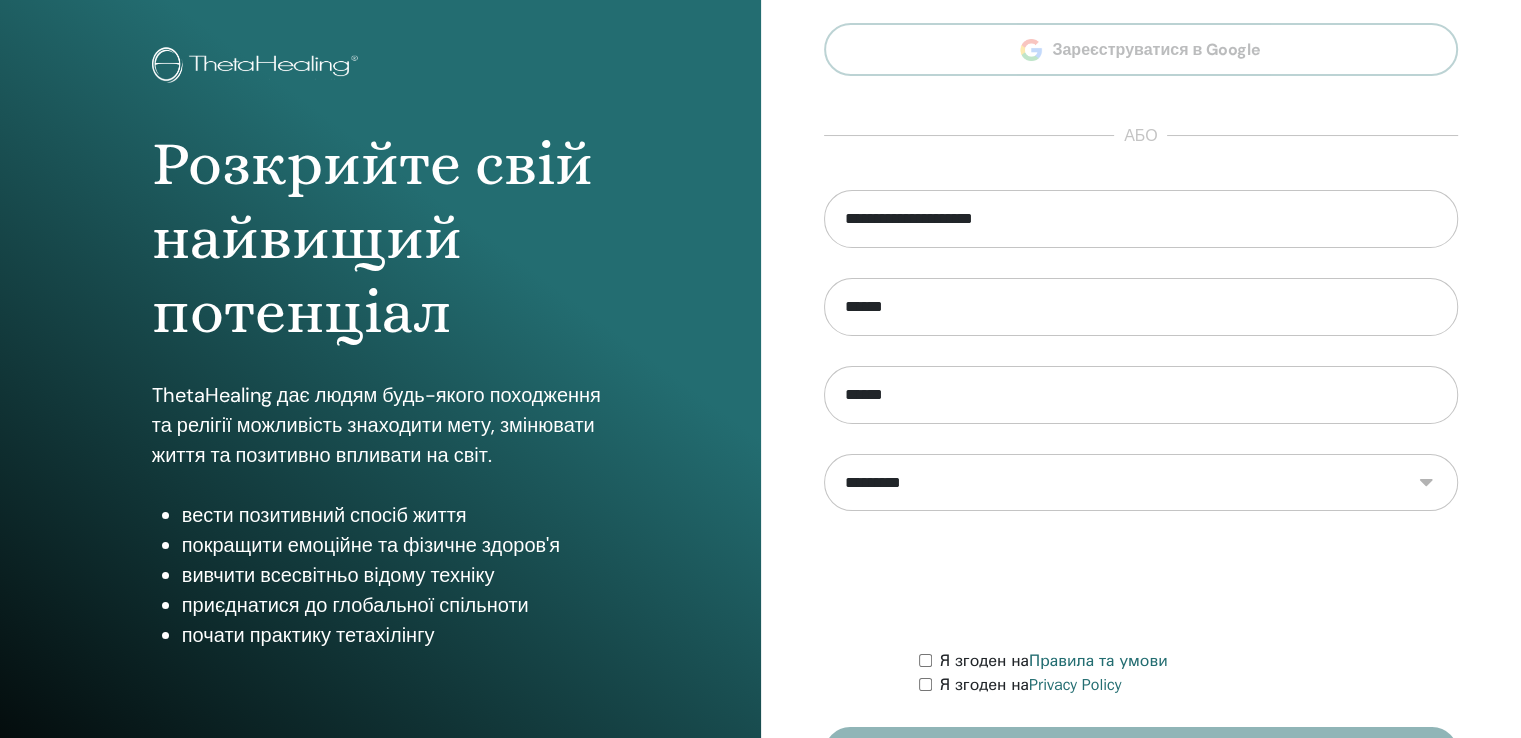 scroll, scrollTop: 200, scrollLeft: 0, axis: vertical 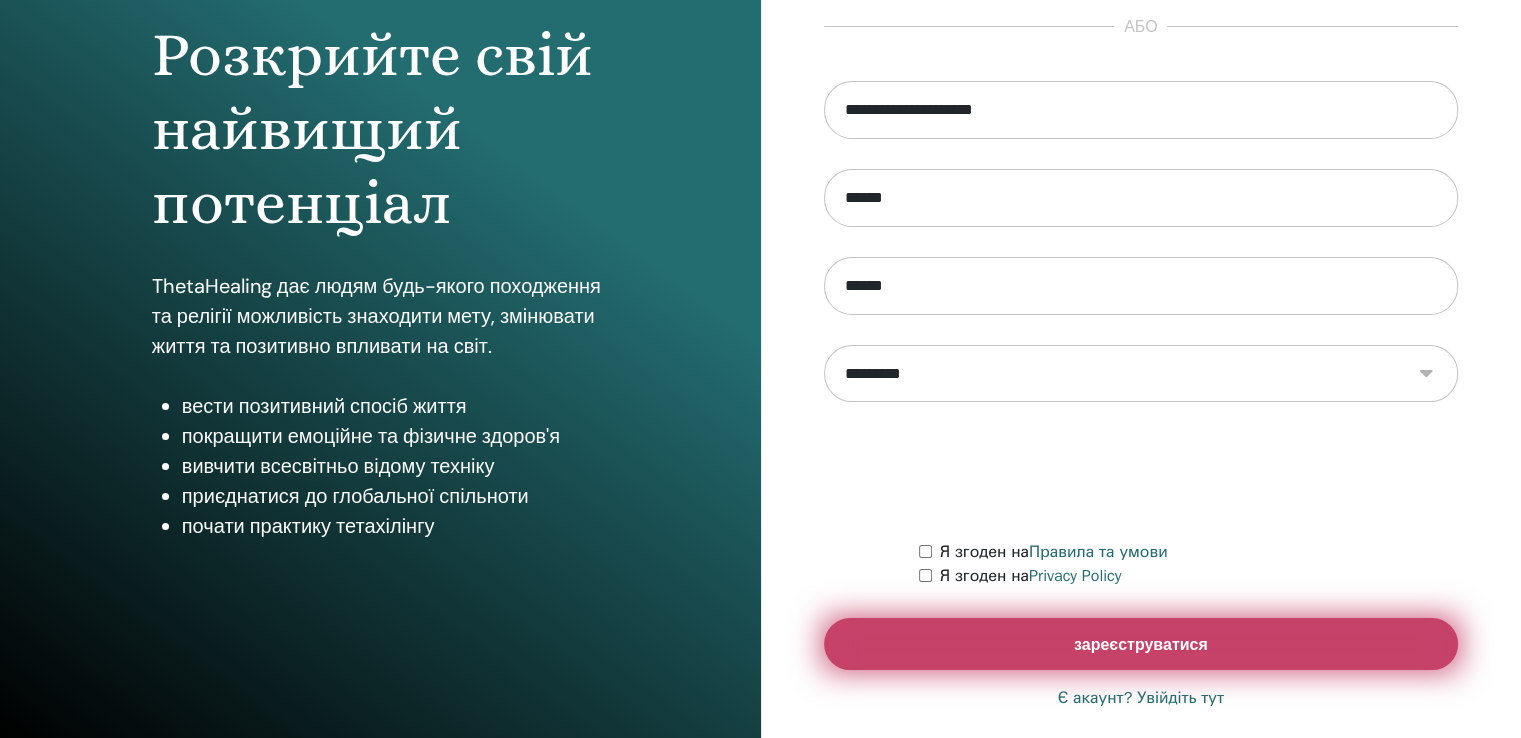 click on "зареєструватися" at bounding box center (1141, 644) 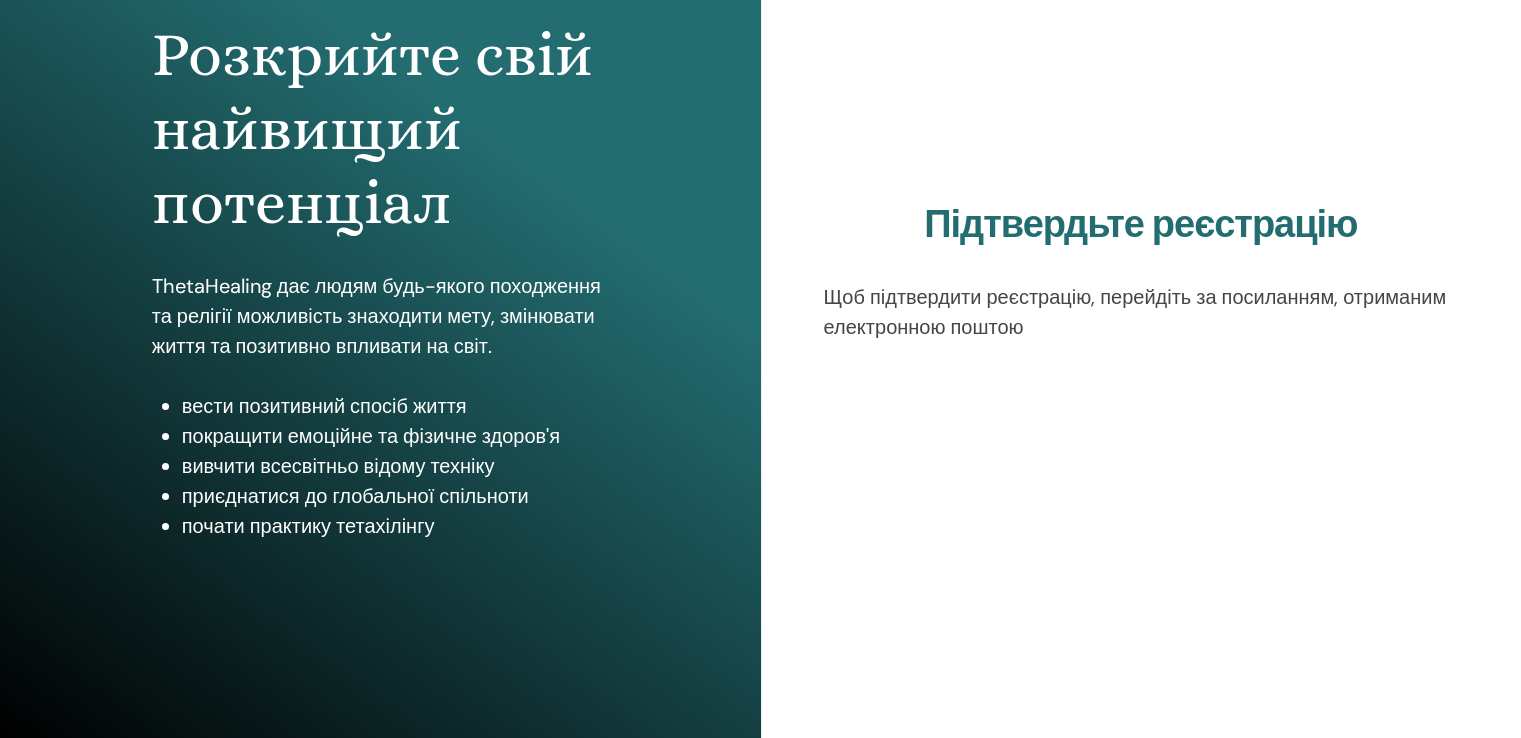 scroll, scrollTop: 222, scrollLeft: 0, axis: vertical 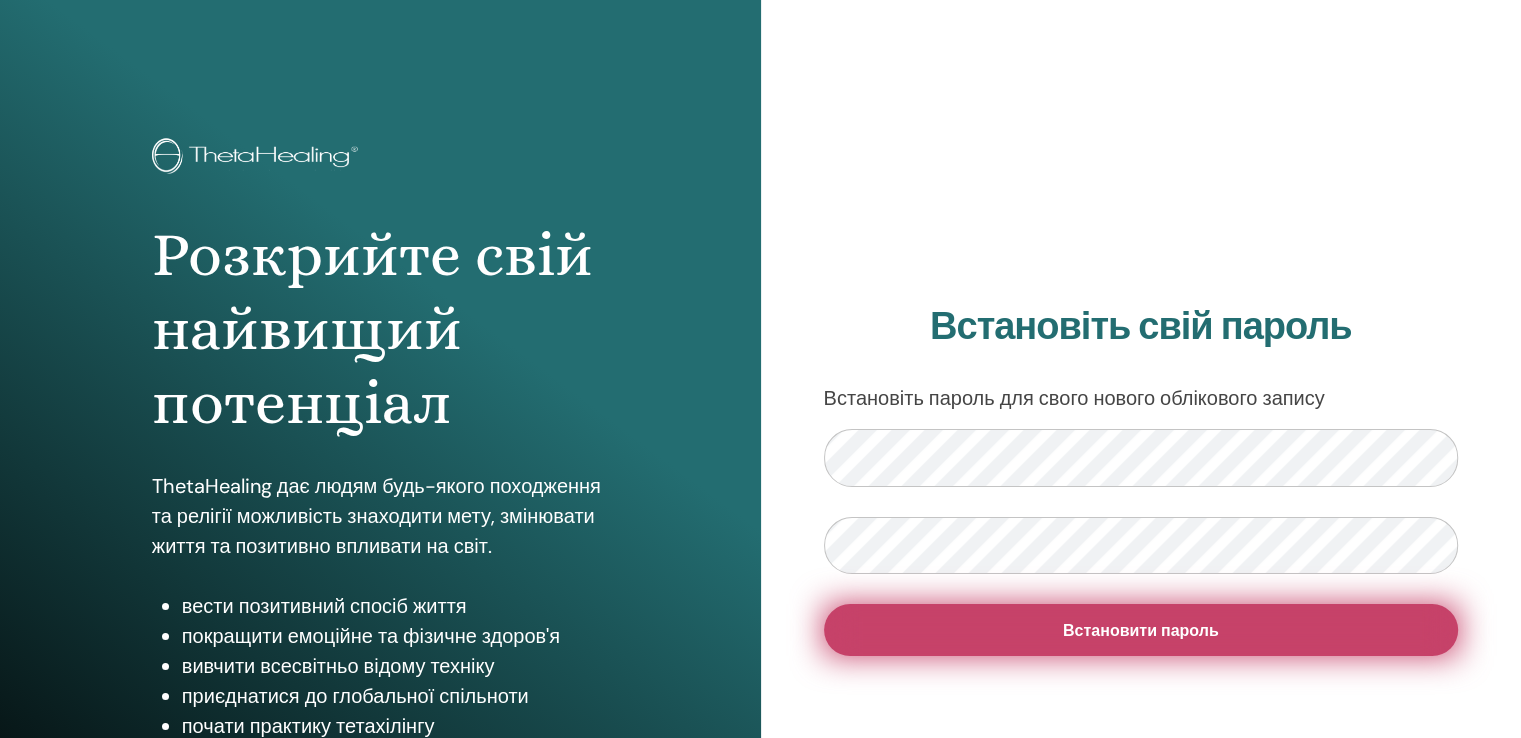 click on "Встановити пароль" at bounding box center [1141, 630] 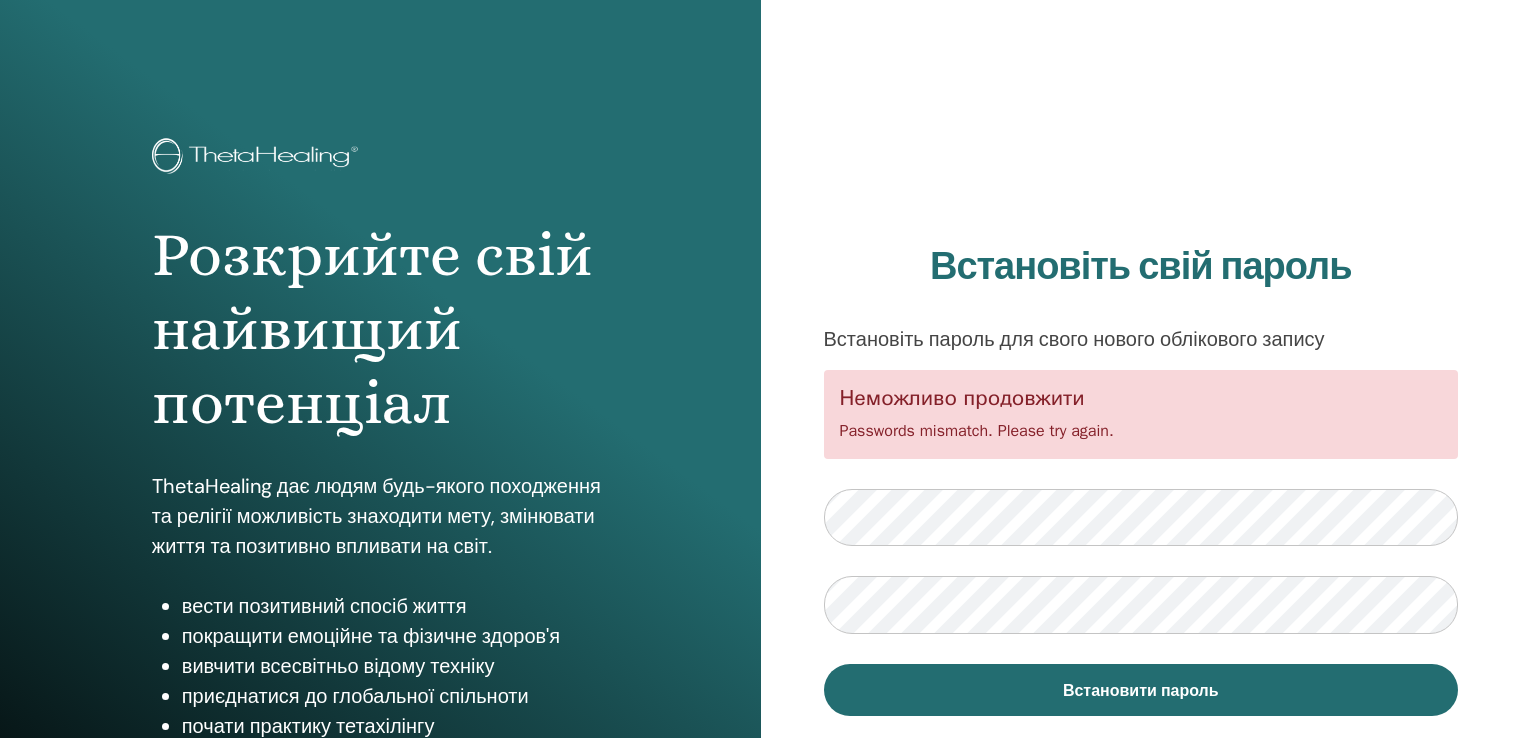 scroll, scrollTop: 0, scrollLeft: 0, axis: both 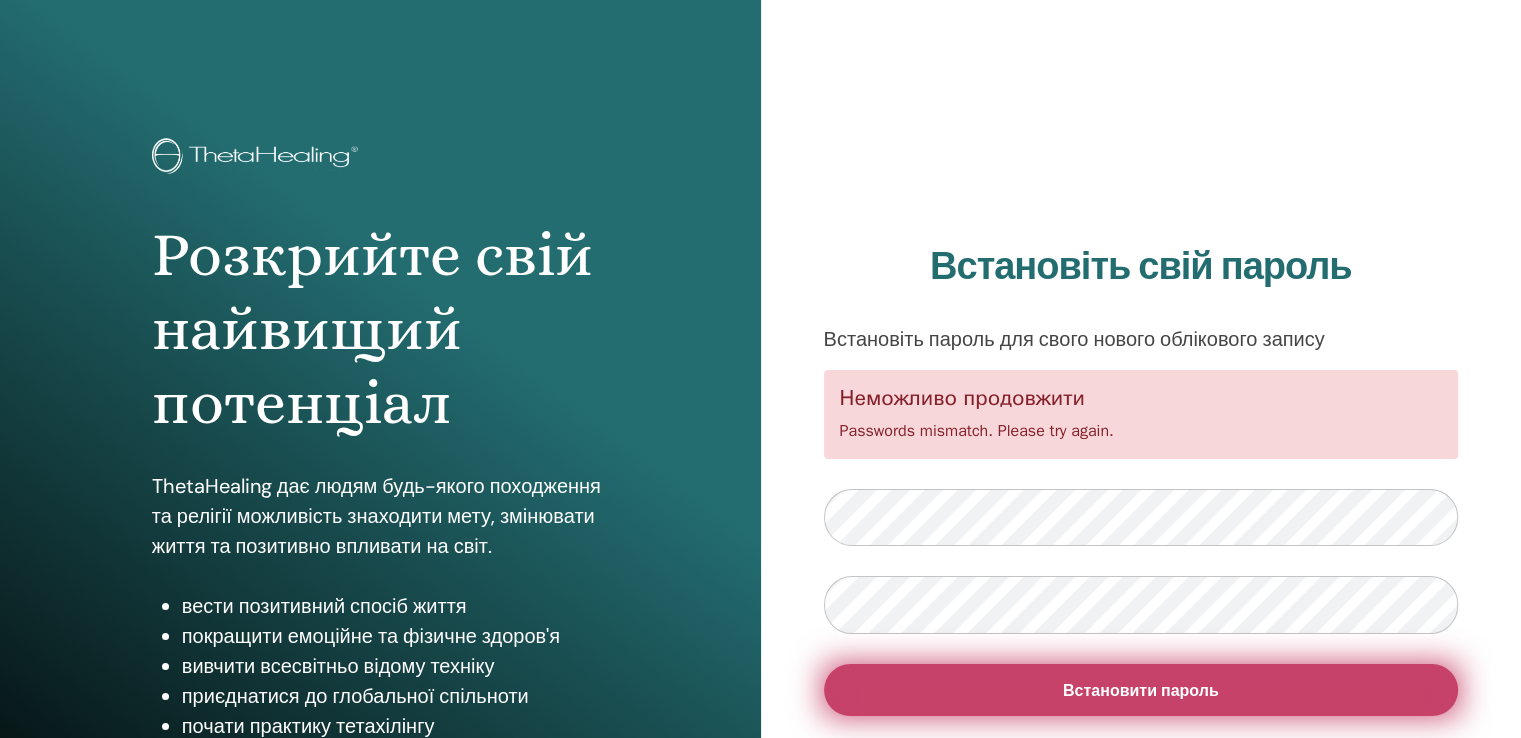 click on "Встановити пароль" at bounding box center (1141, 690) 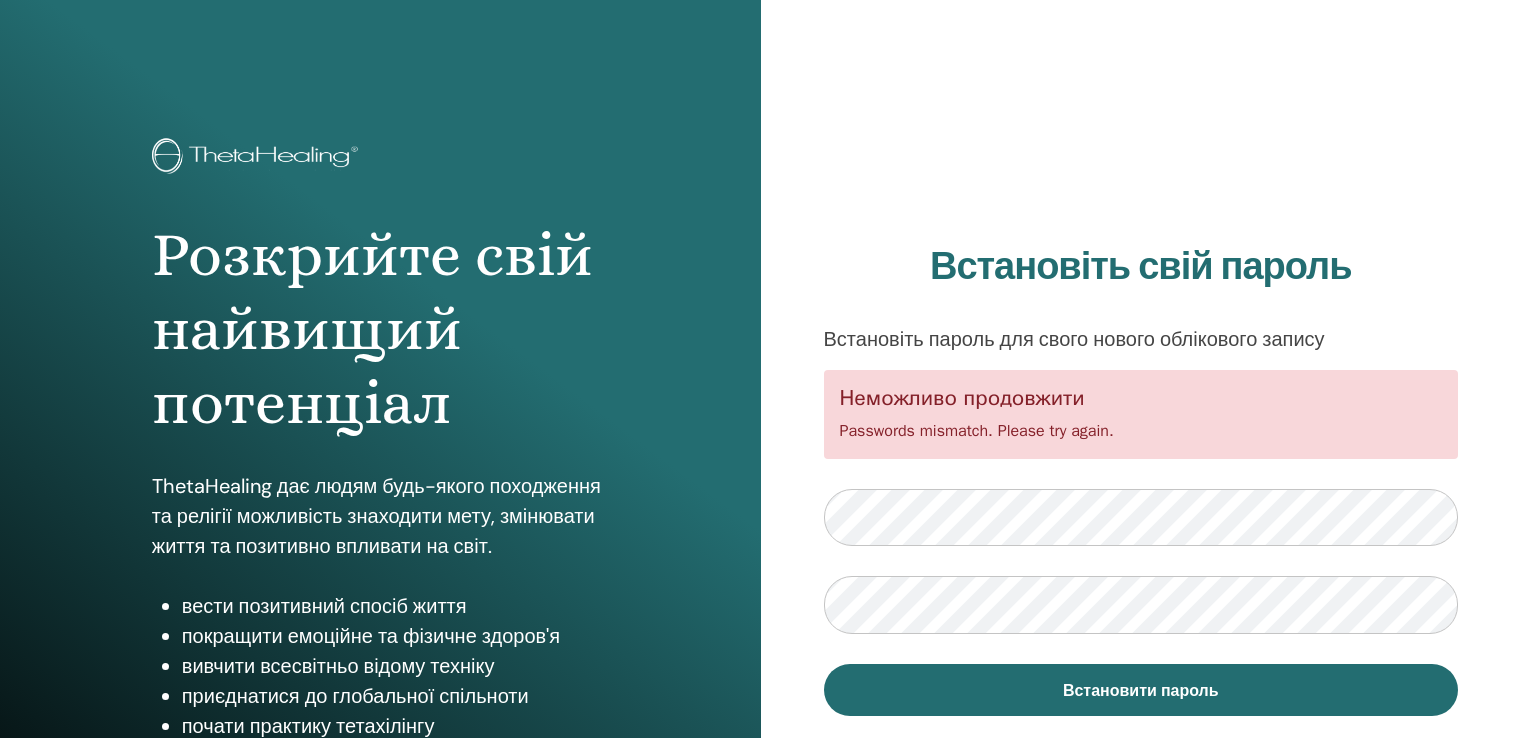 scroll, scrollTop: 0, scrollLeft: 0, axis: both 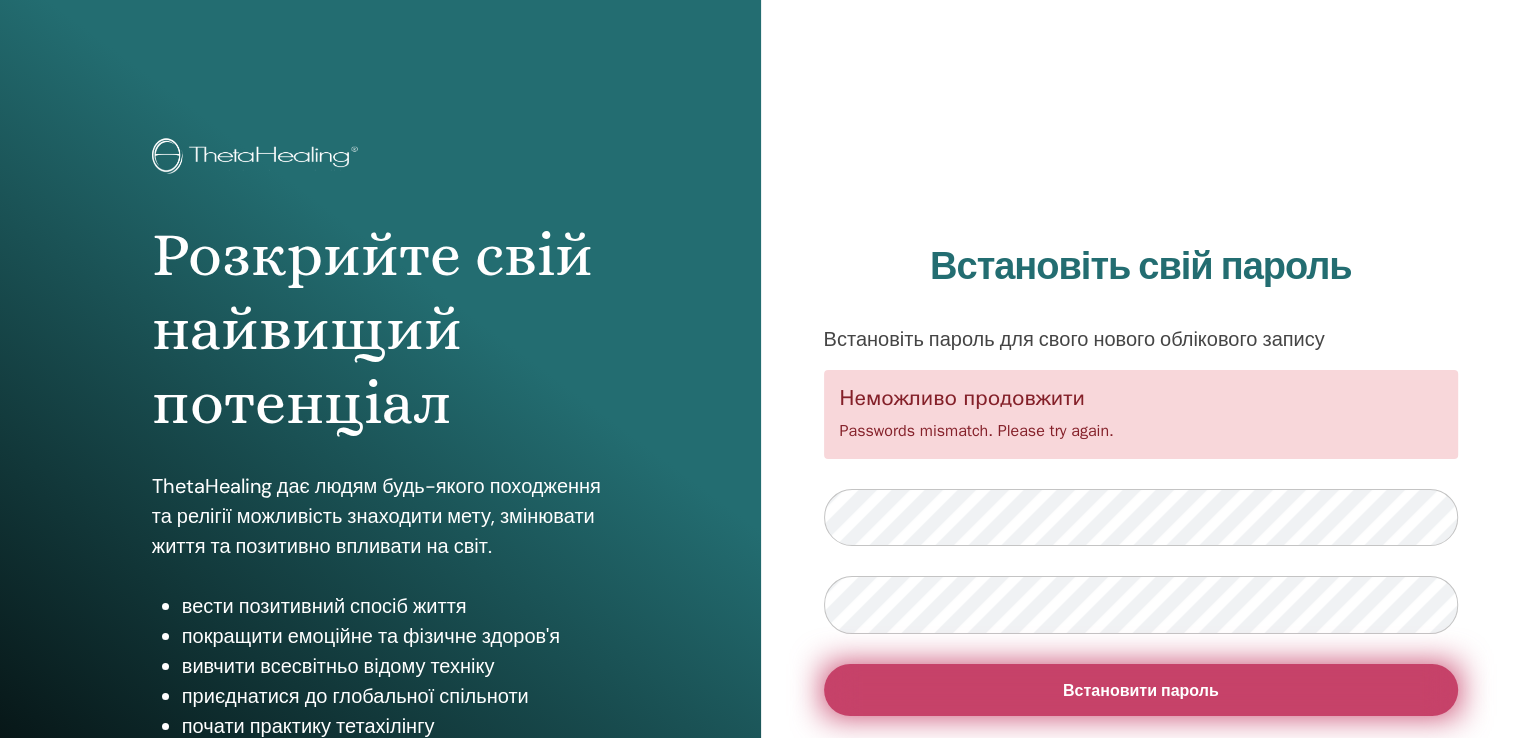 click on "Встановити пароль" at bounding box center [1141, 690] 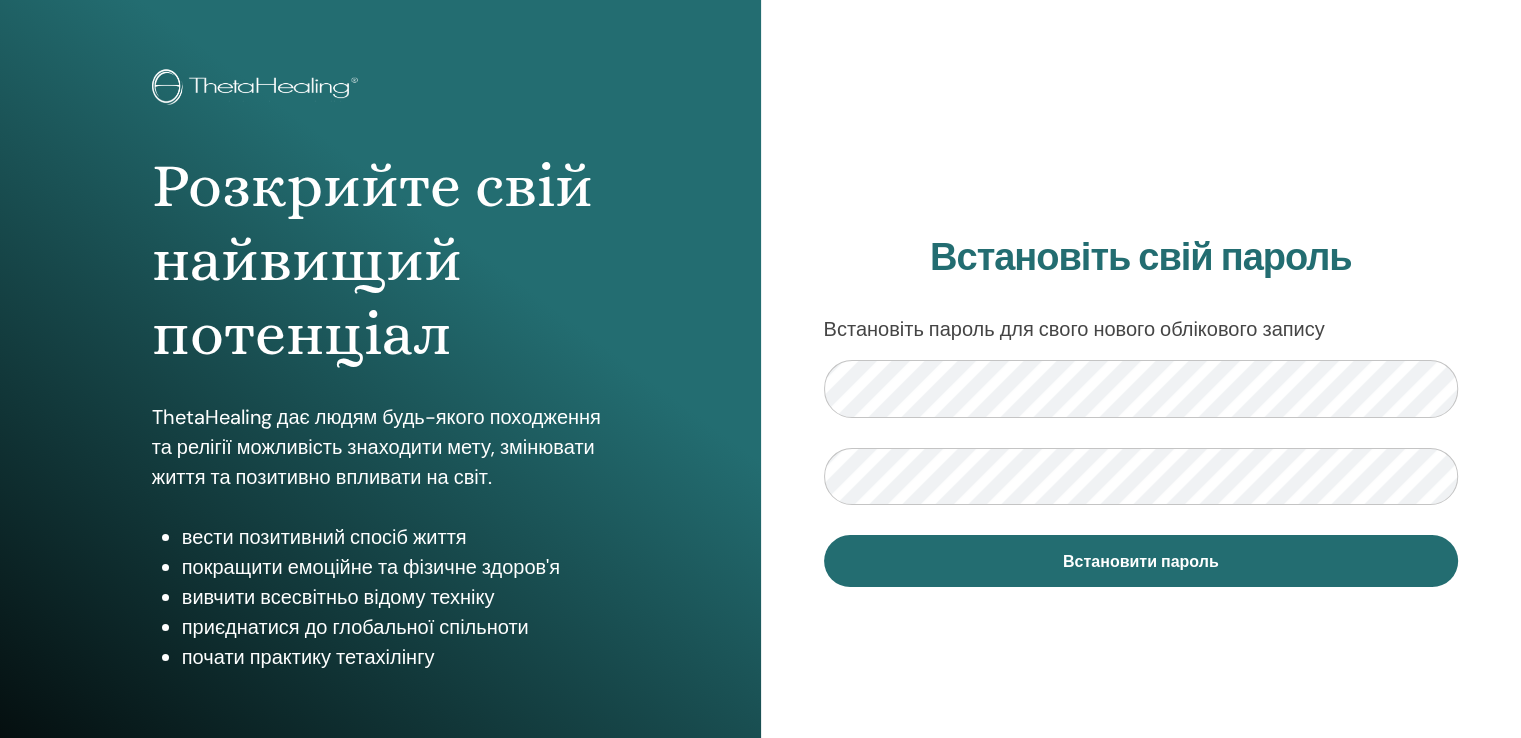 scroll, scrollTop: 0, scrollLeft: 0, axis: both 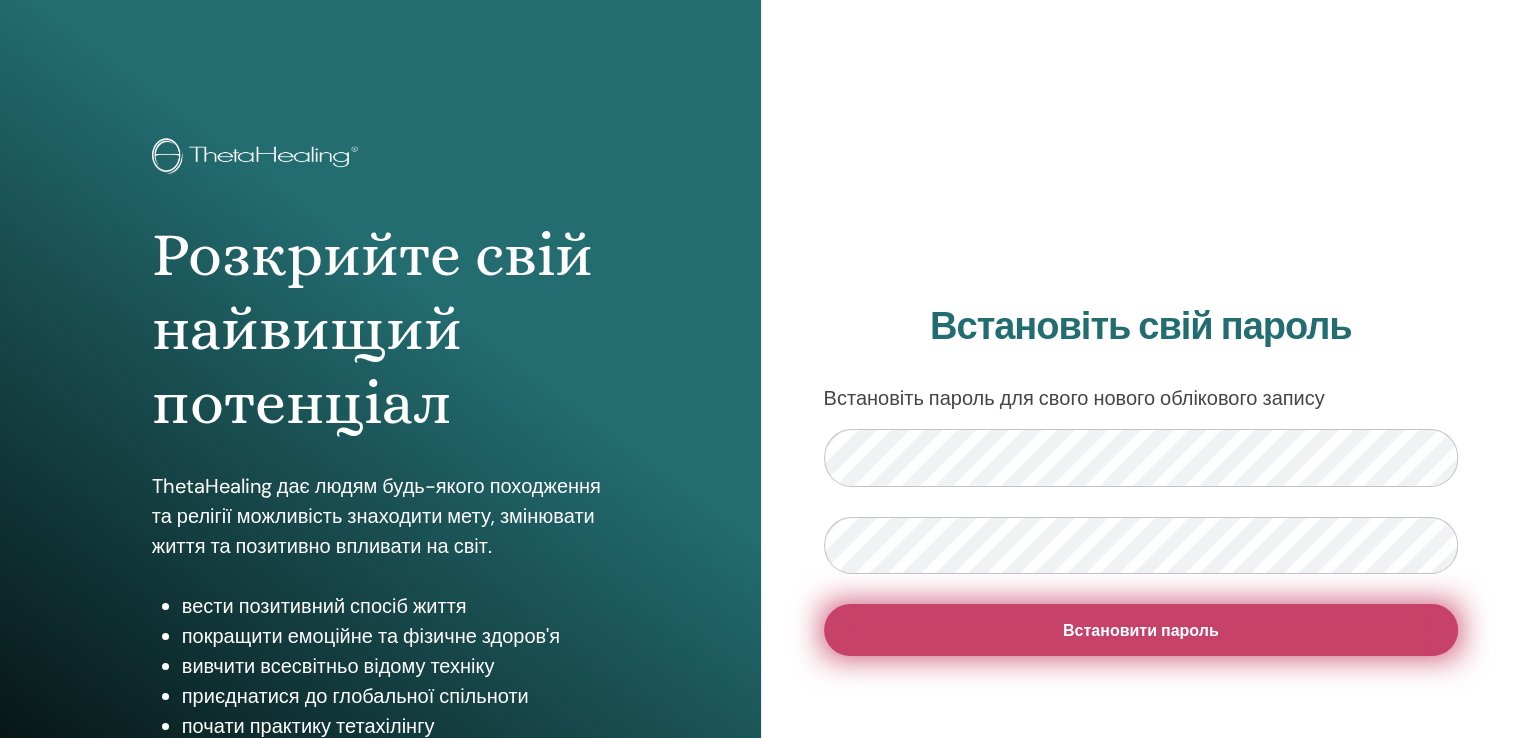 click on "Встановити пароль" at bounding box center [1141, 630] 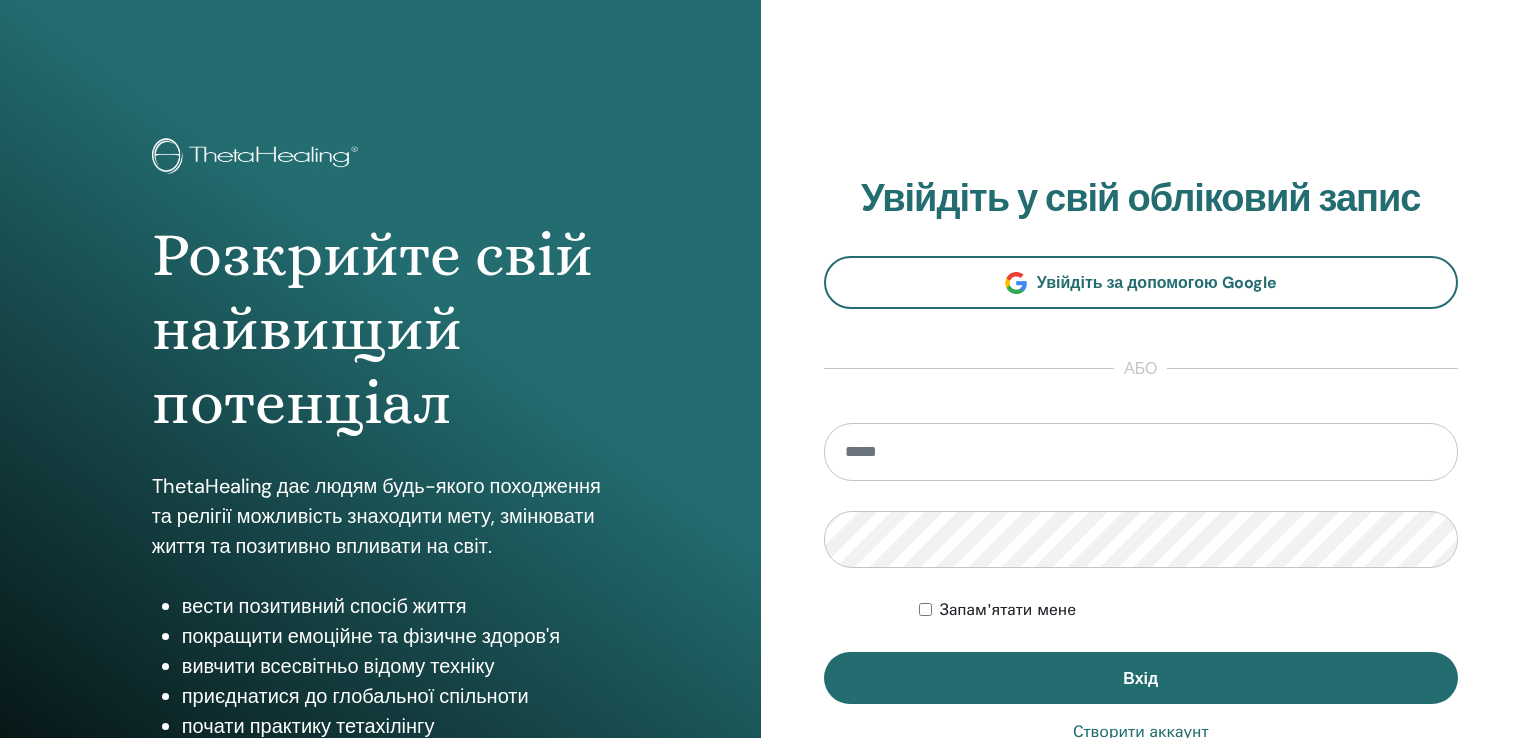 scroll, scrollTop: 0, scrollLeft: 0, axis: both 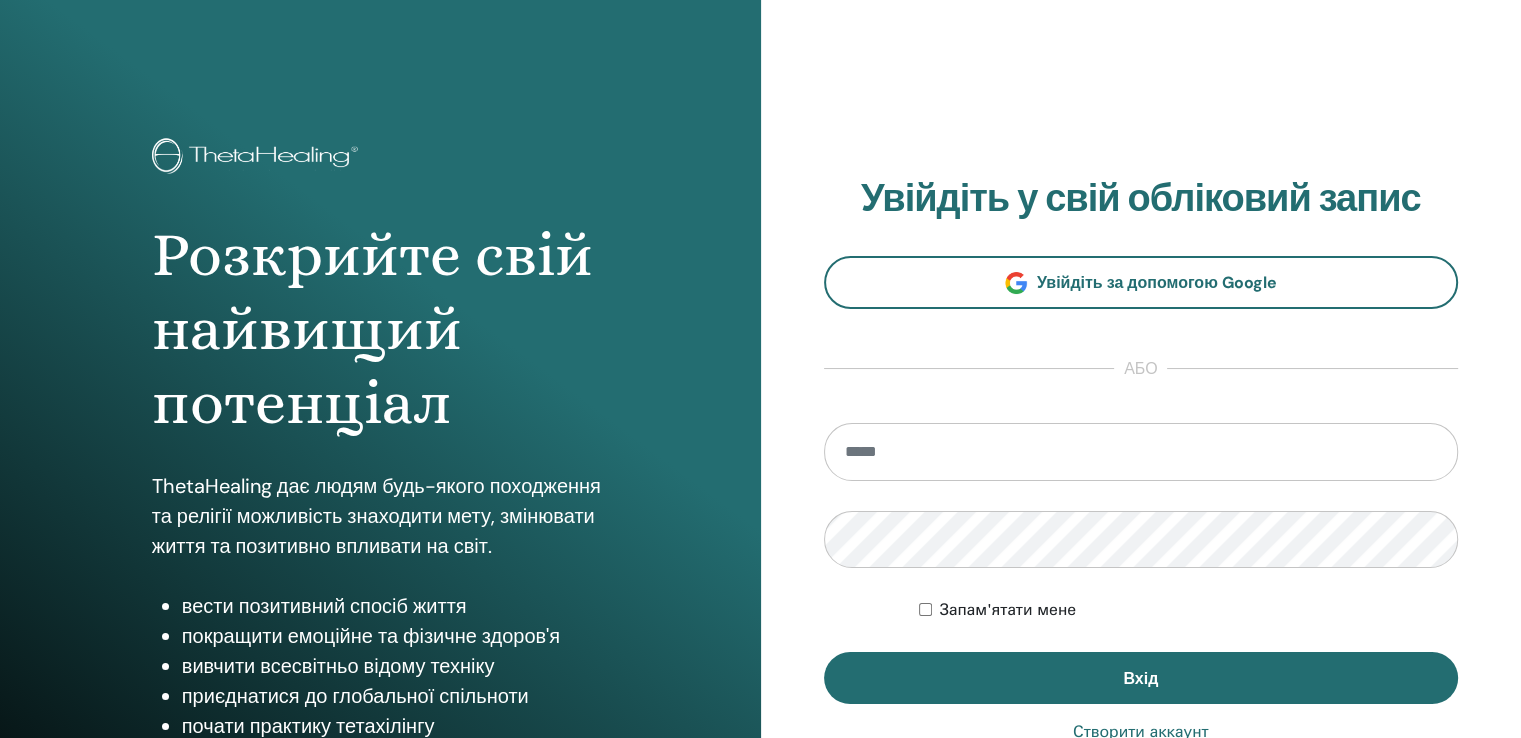 click at bounding box center (1141, 452) 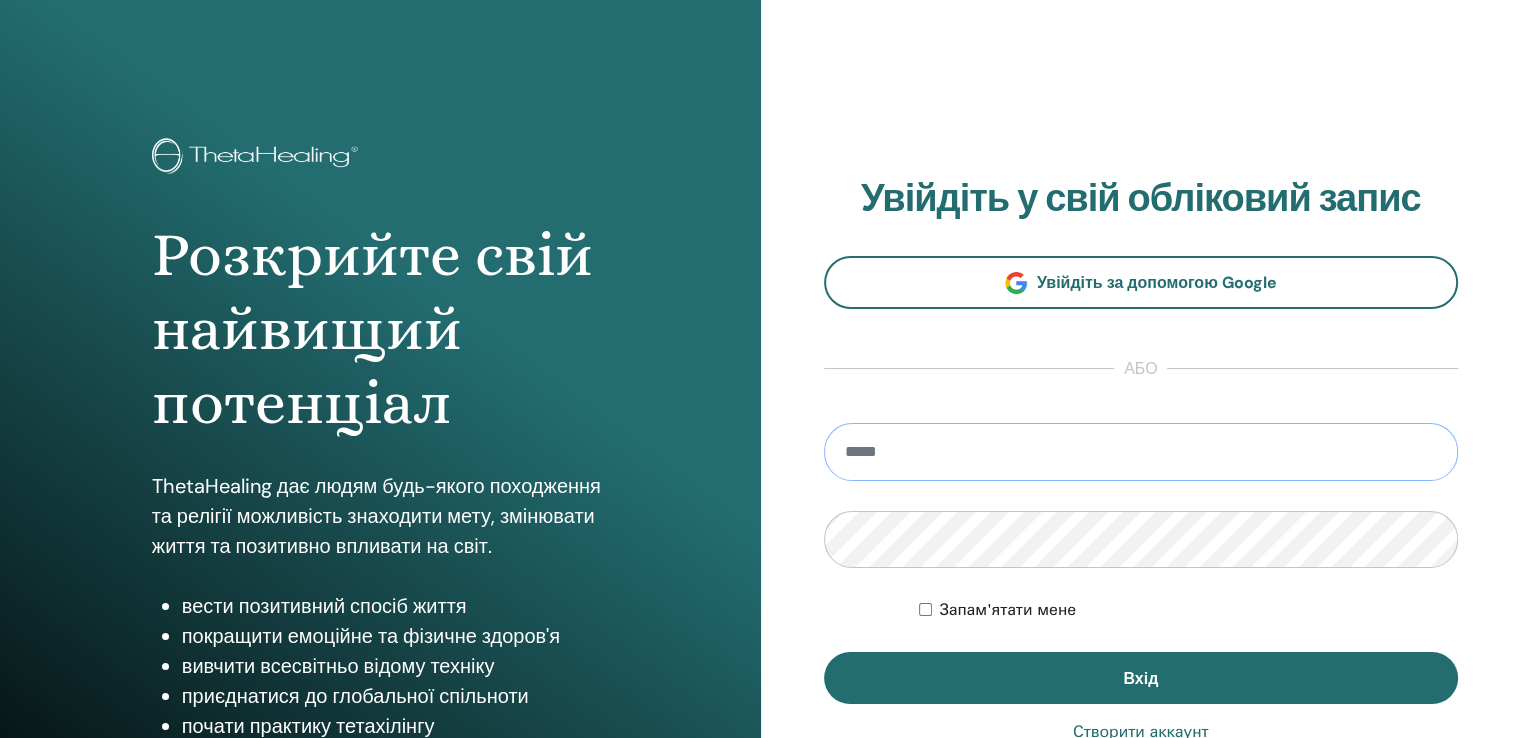 click at bounding box center [1141, 452] 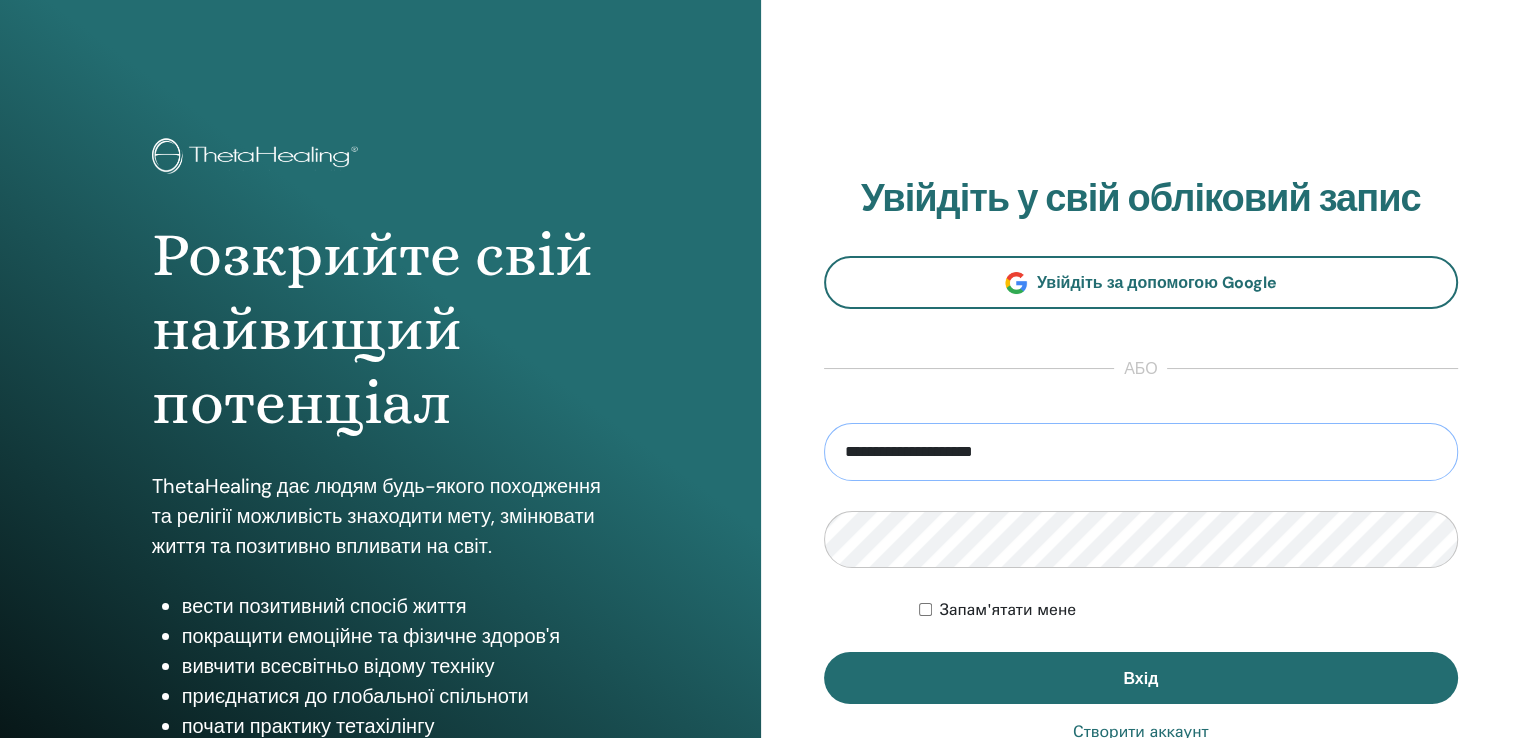 type on "**********" 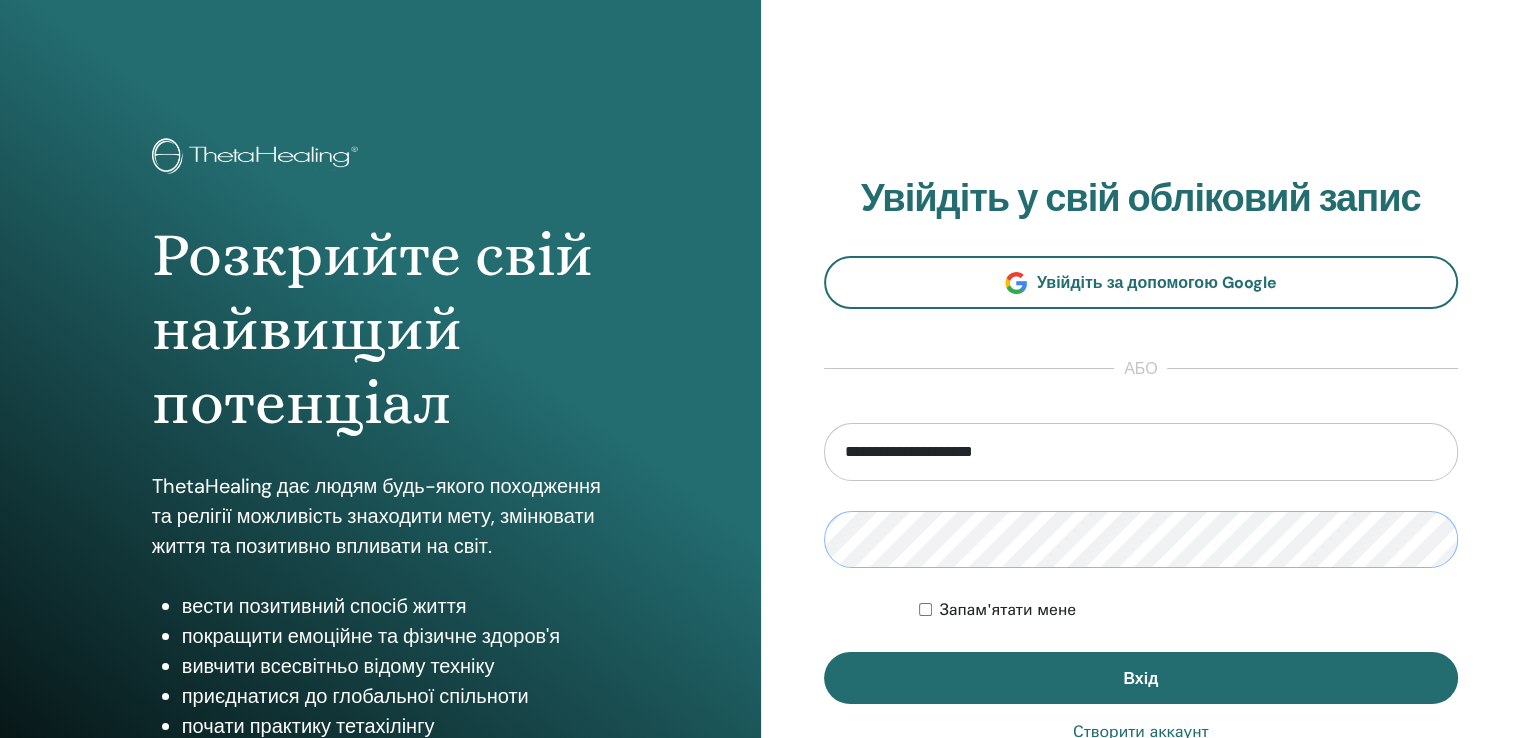 click on "**********" at bounding box center (1141, 480) 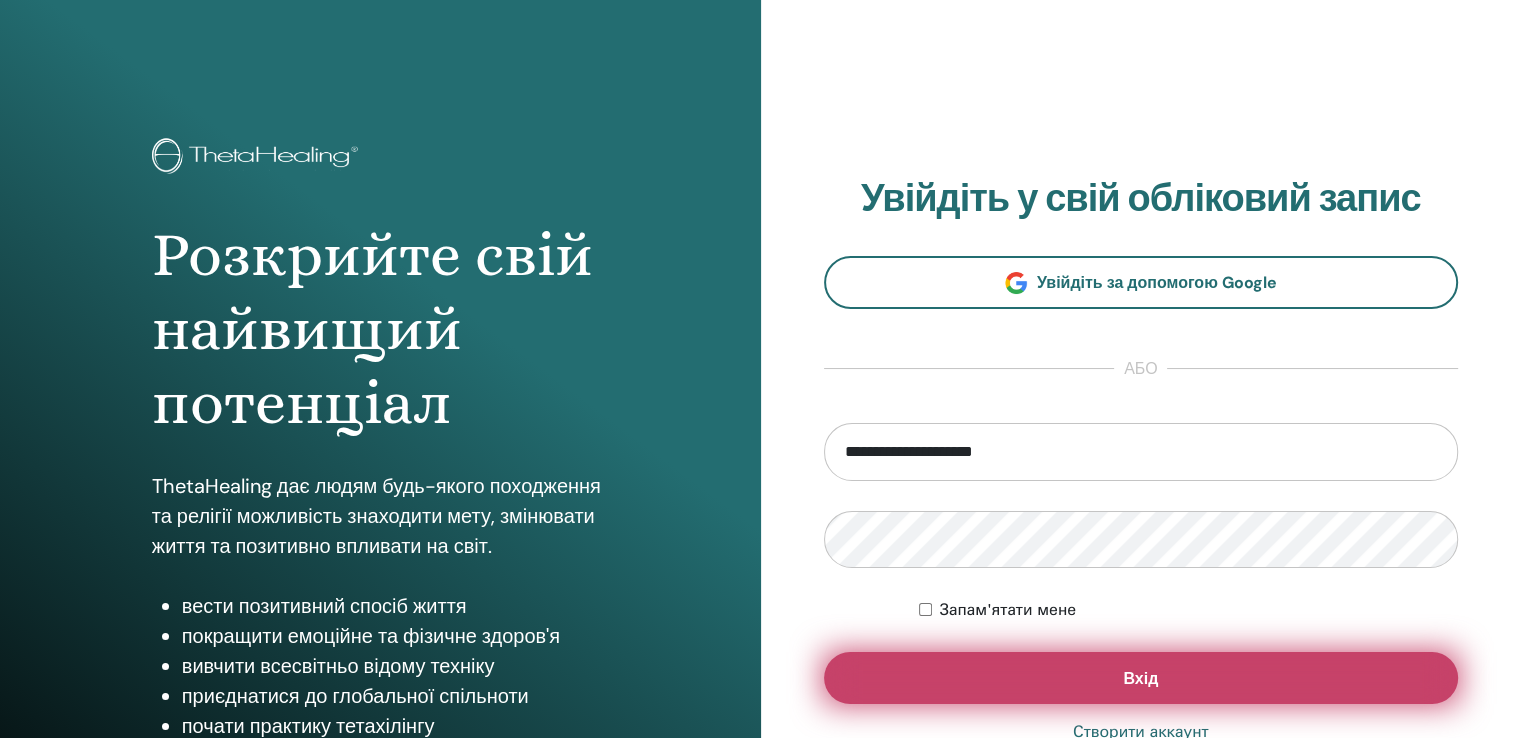 click on "Вхід" at bounding box center (1141, 678) 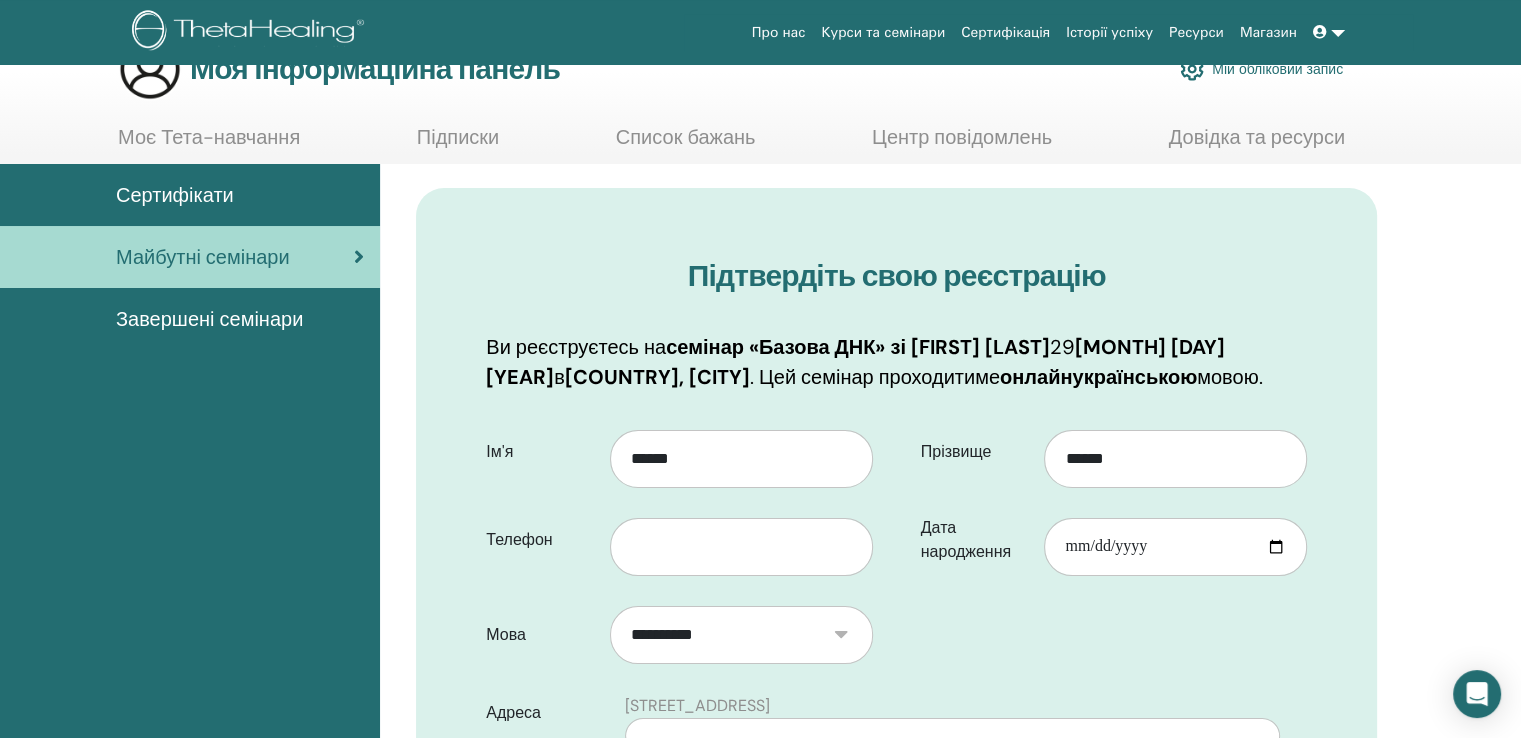 scroll, scrollTop: 100, scrollLeft: 0, axis: vertical 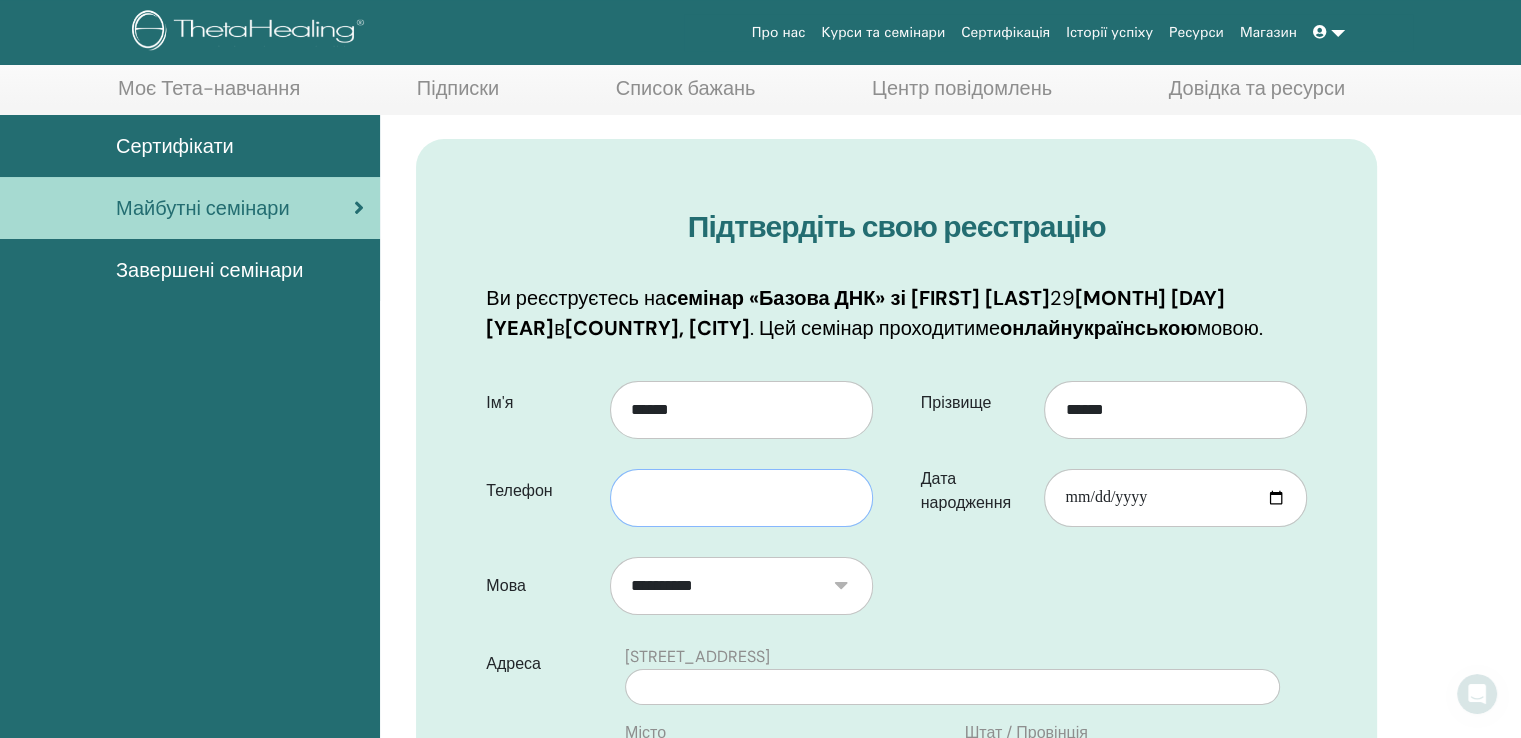 click on "Ім'я
******
Телефон" at bounding box center [683, 455] 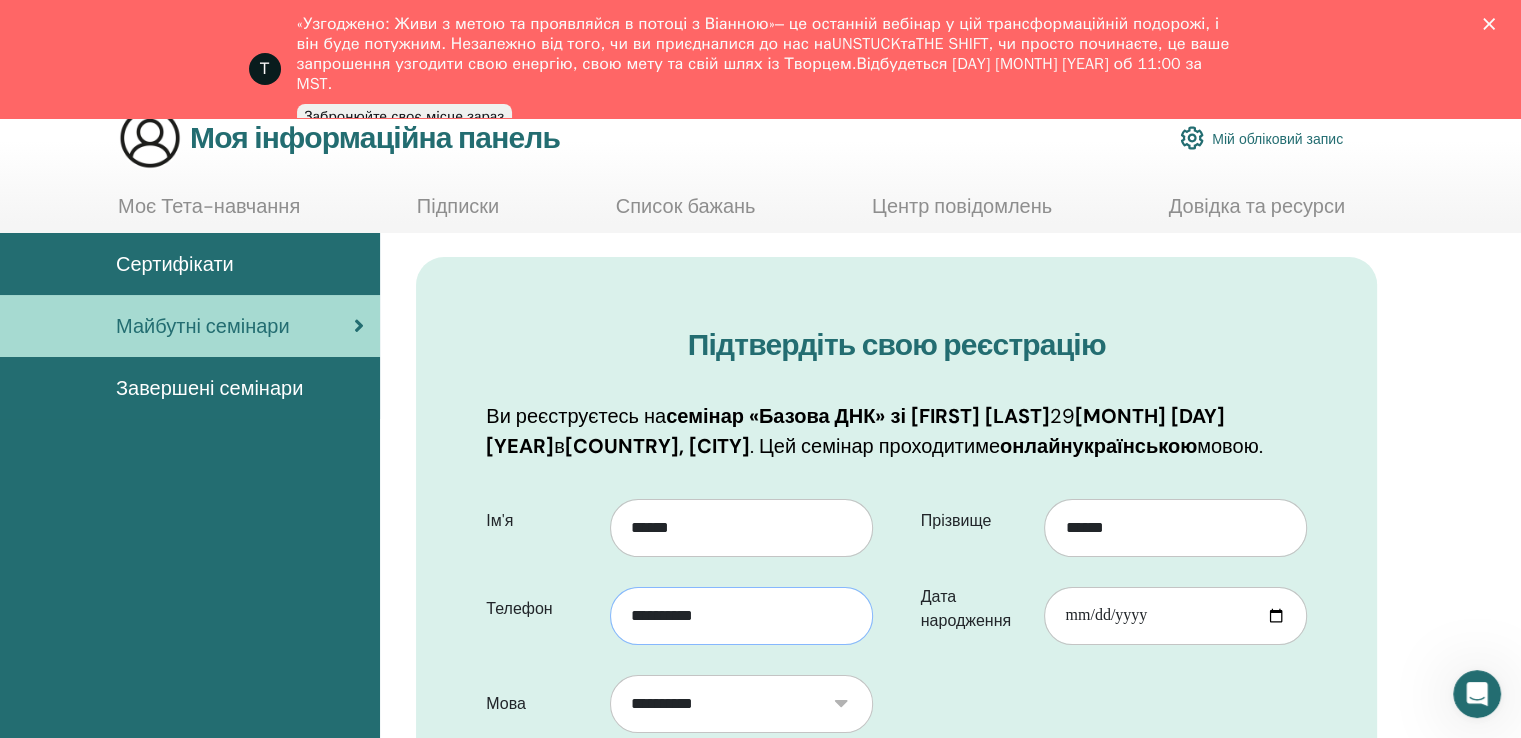 type on "**********" 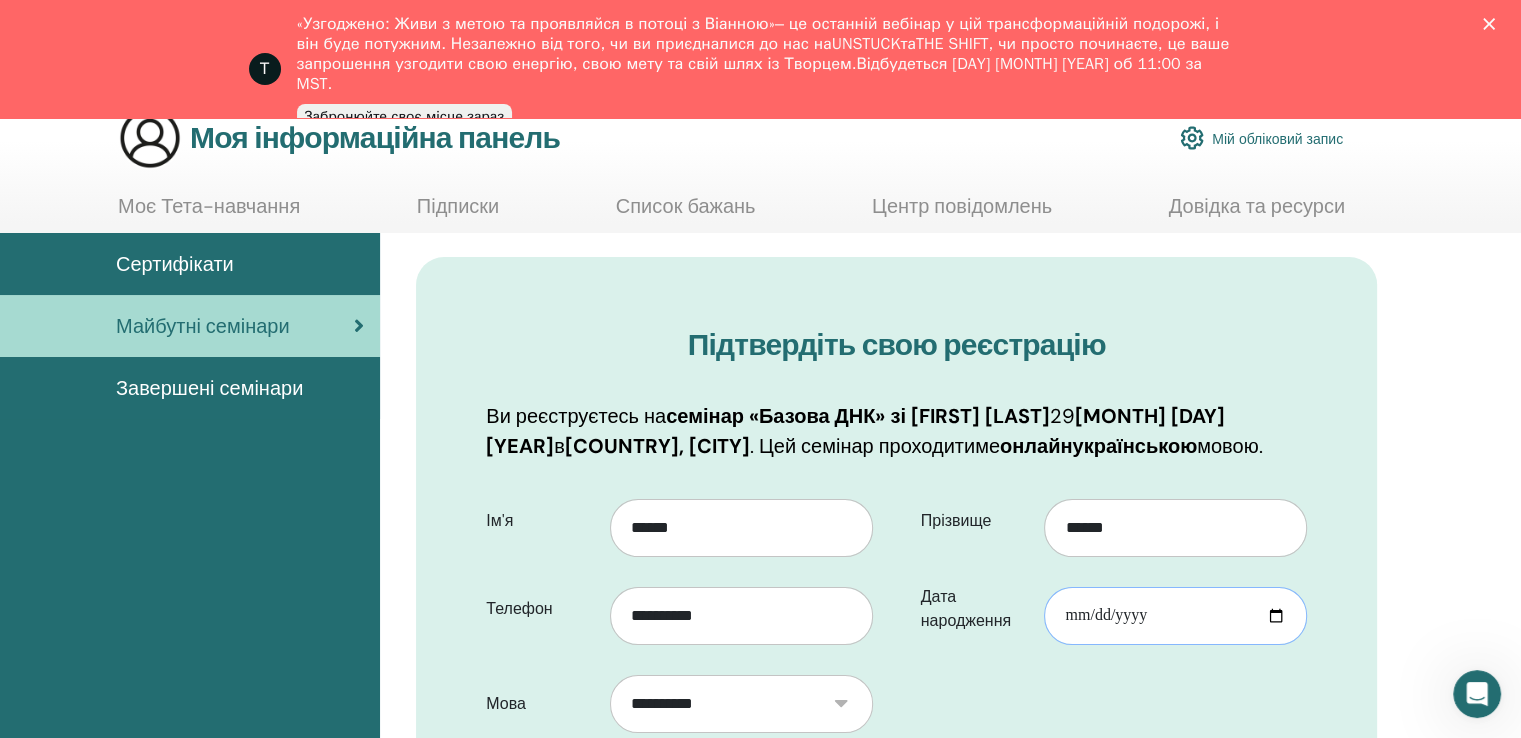 click on "Дата народження" at bounding box center (1175, 616) 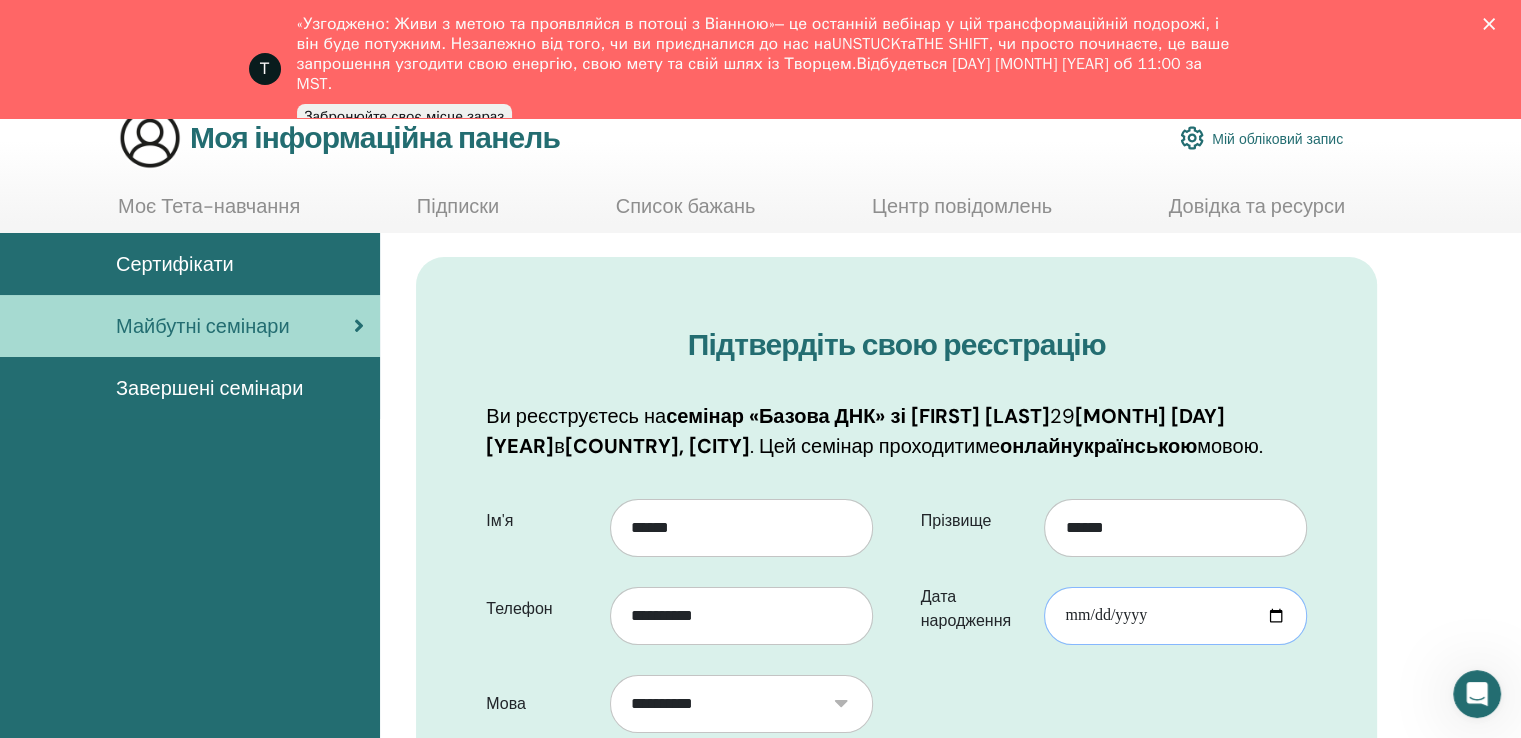 type on "**********" 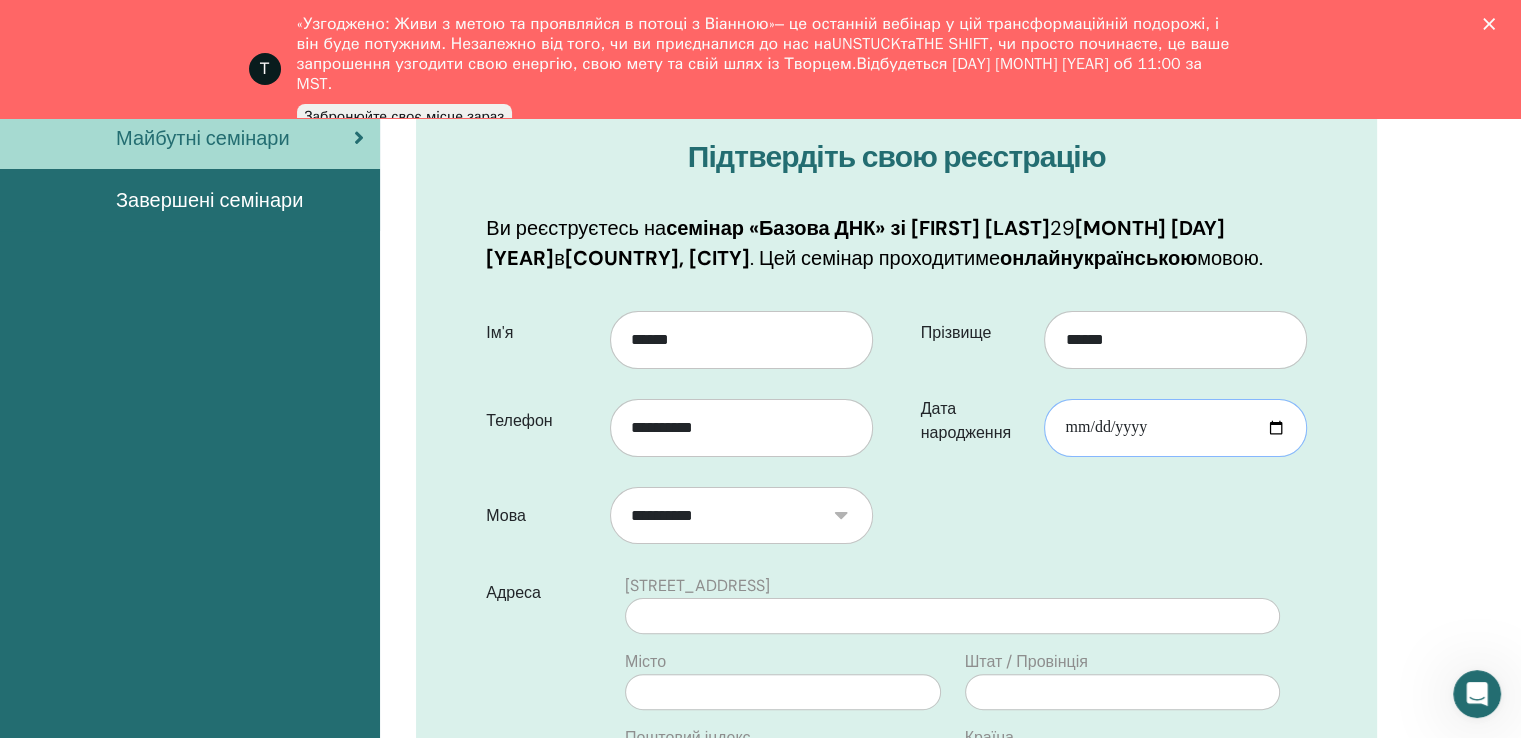 scroll, scrollTop: 347, scrollLeft: 0, axis: vertical 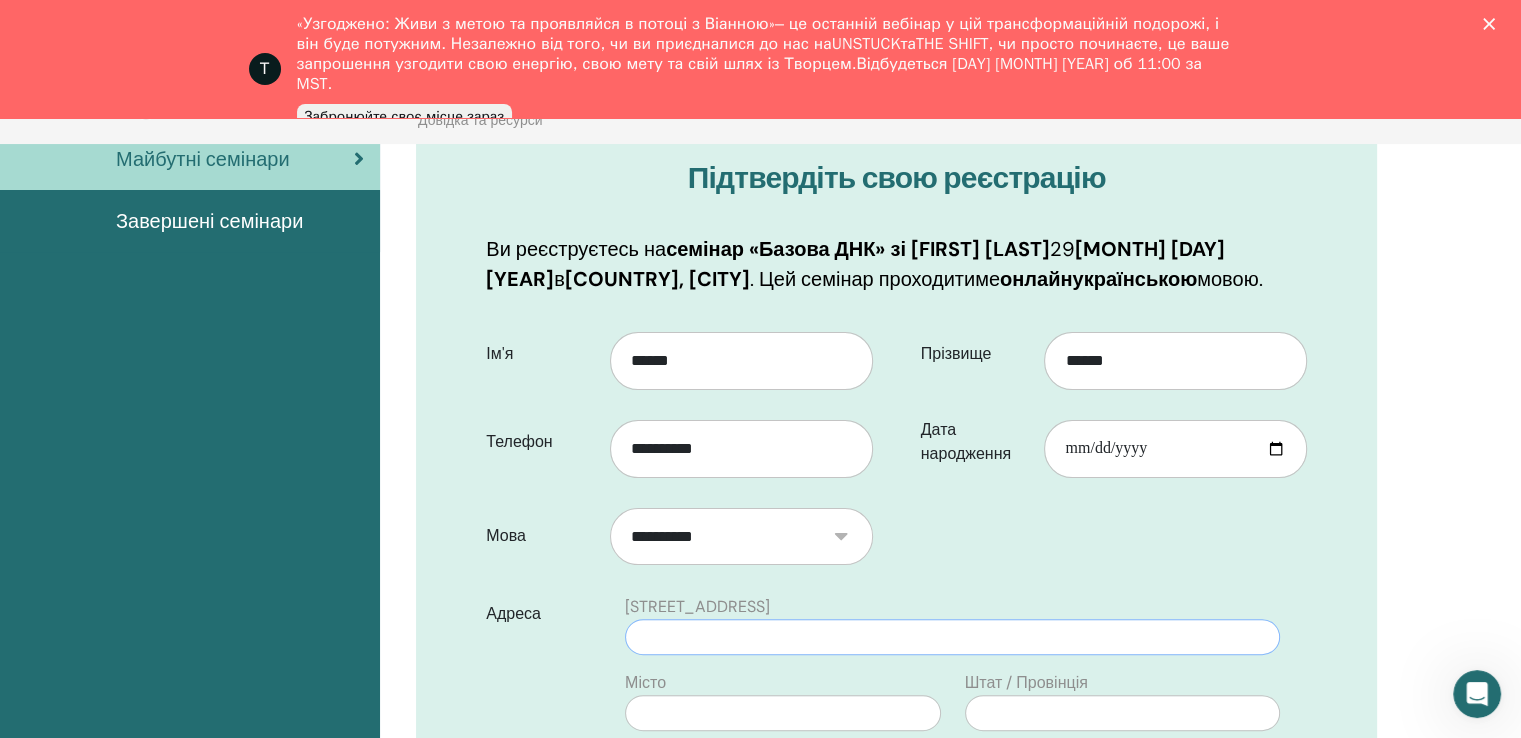 click at bounding box center [952, 637] 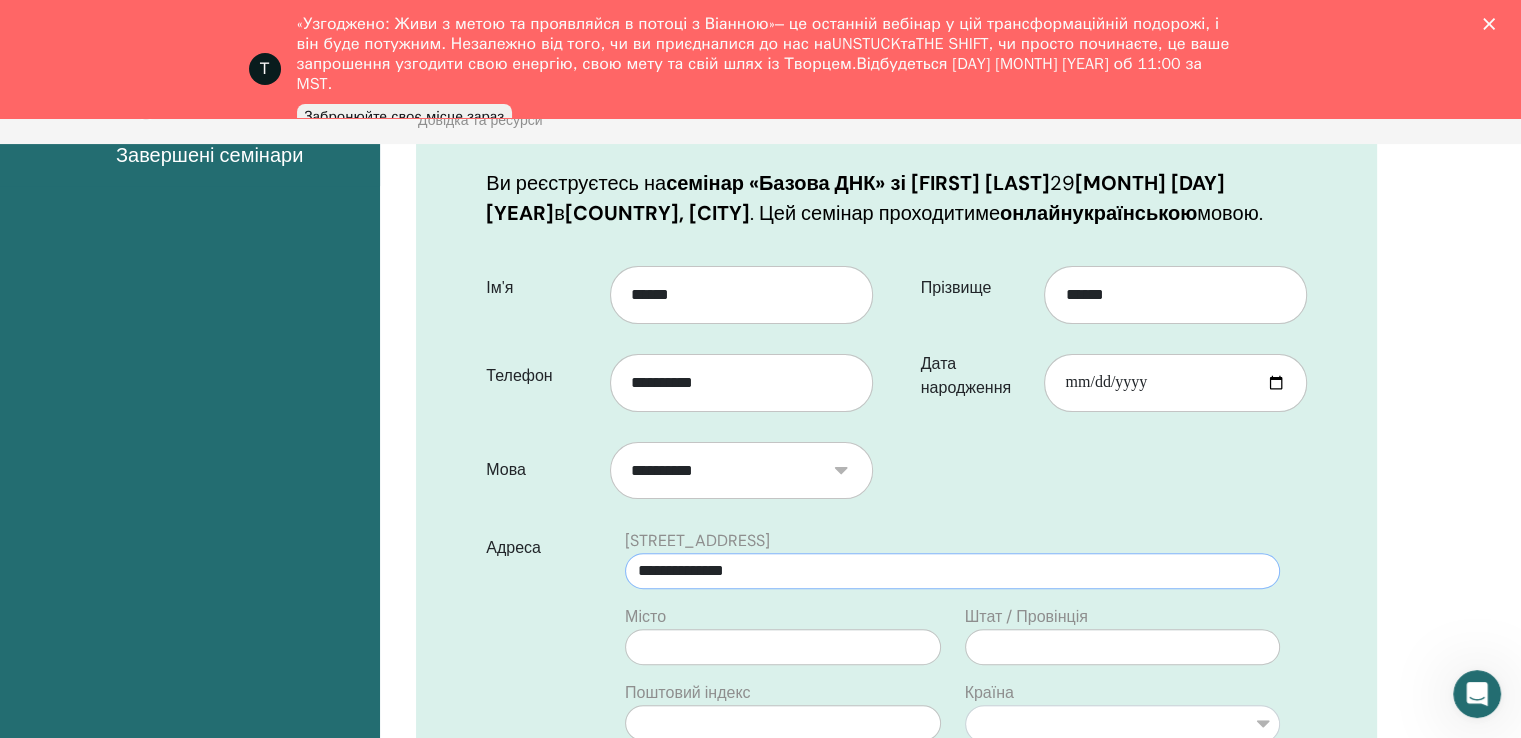 scroll, scrollTop: 447, scrollLeft: 0, axis: vertical 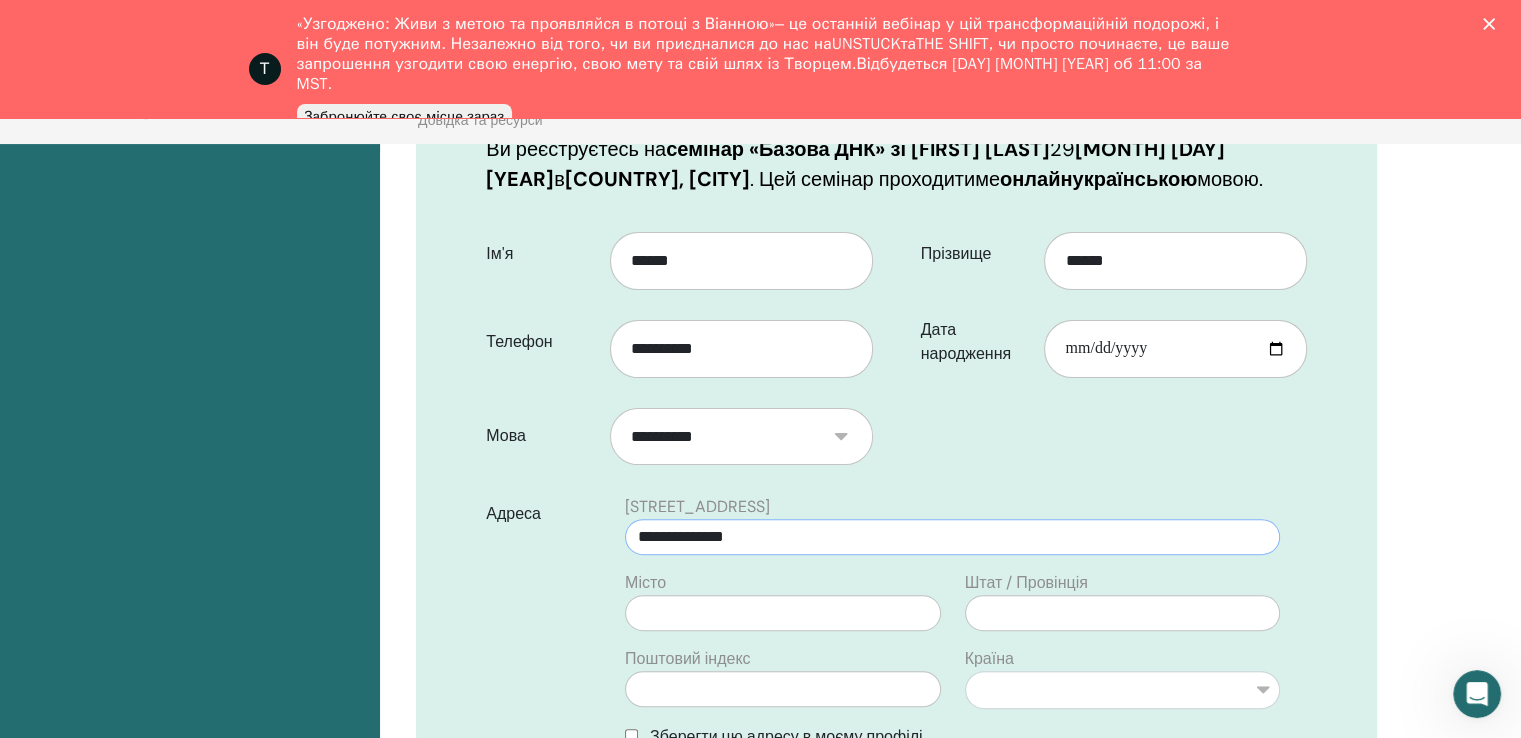 type on "**********" 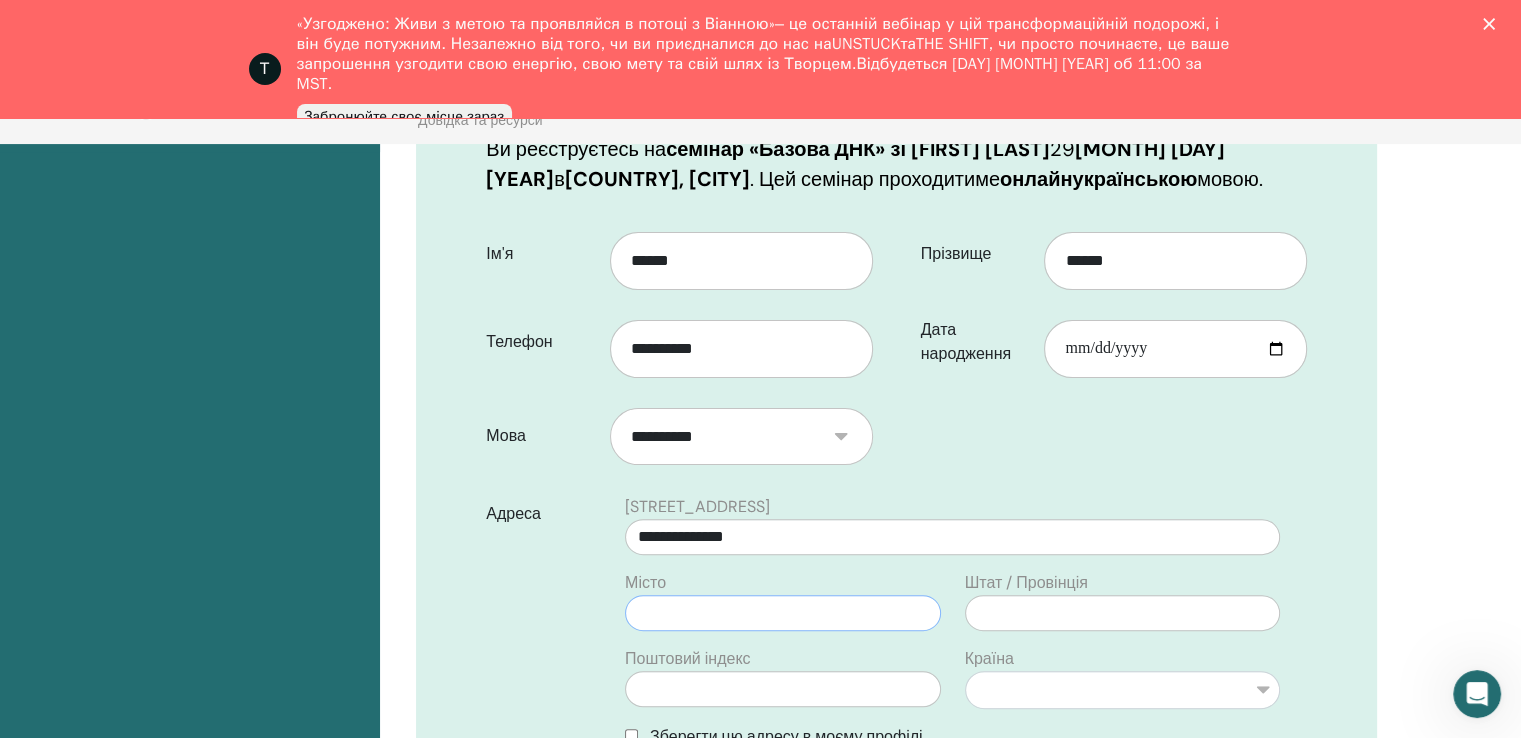 click at bounding box center (782, 613) 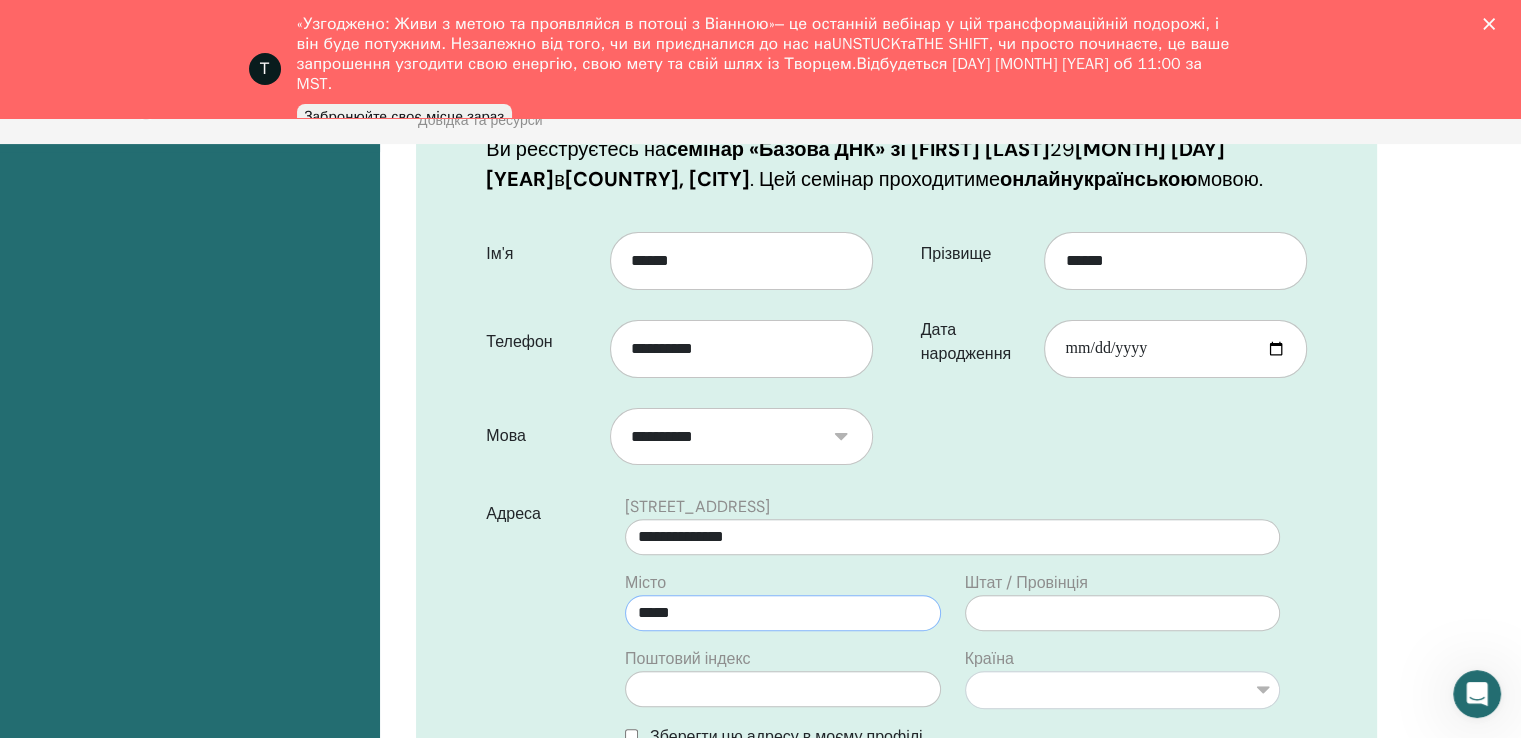 type on "*****" 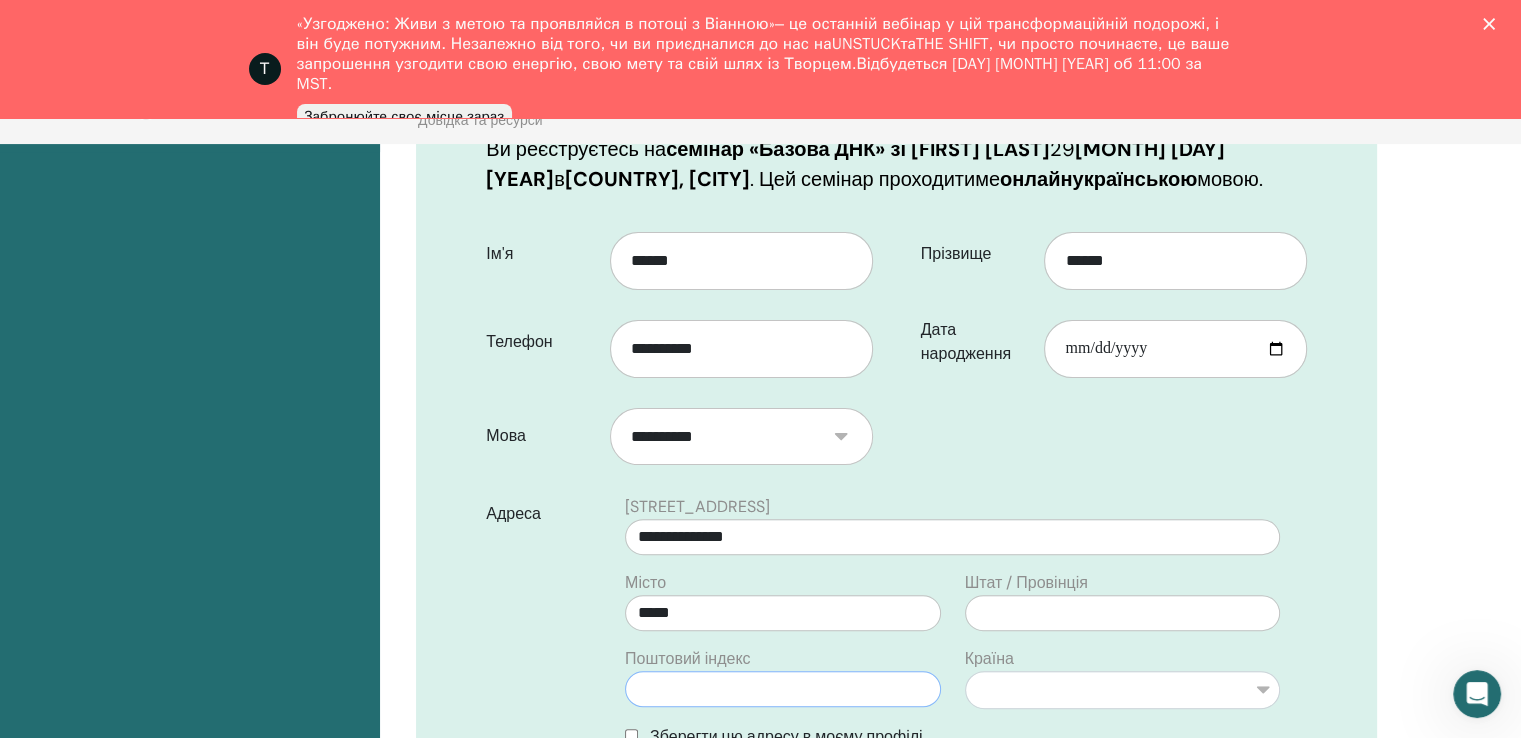 click at bounding box center (782, 689) 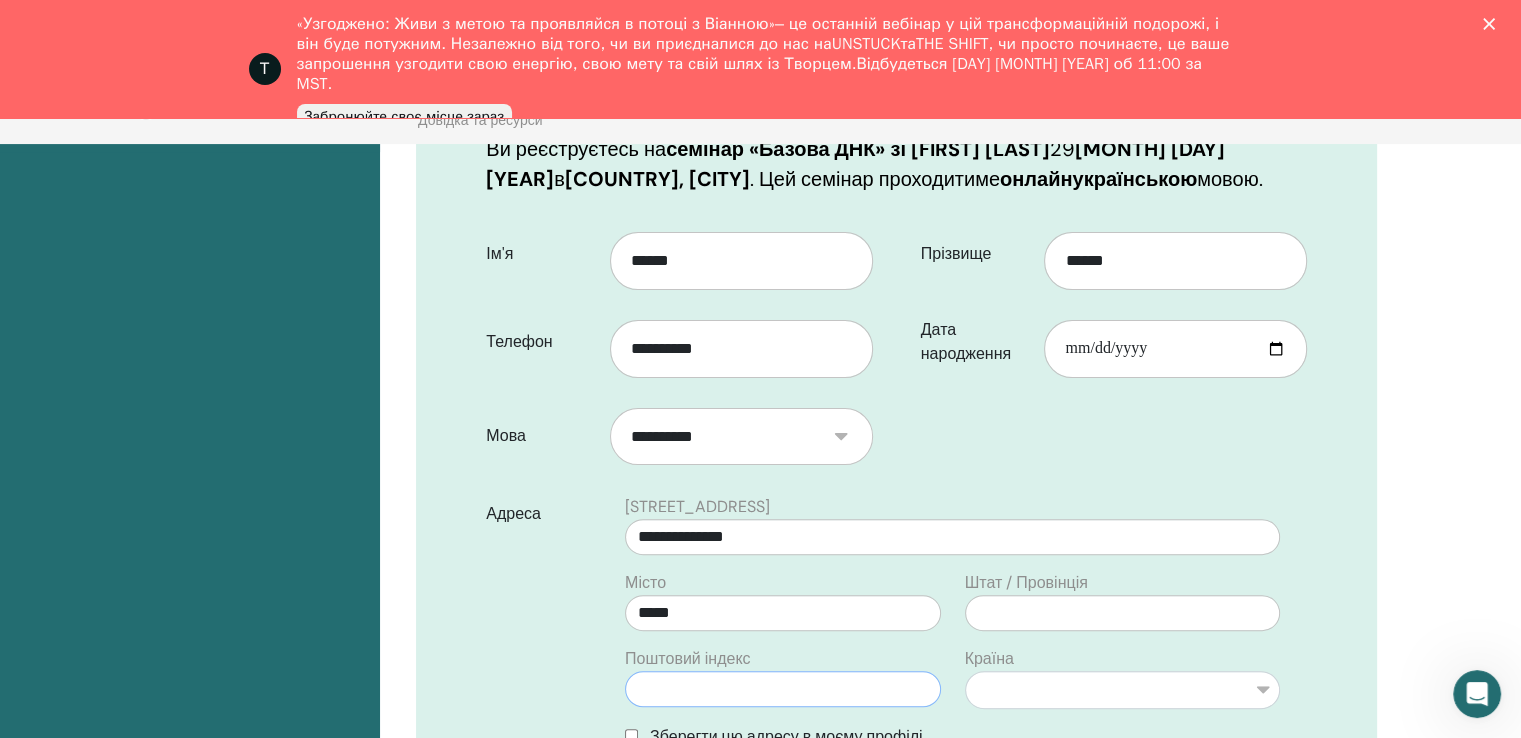 paste on "*****" 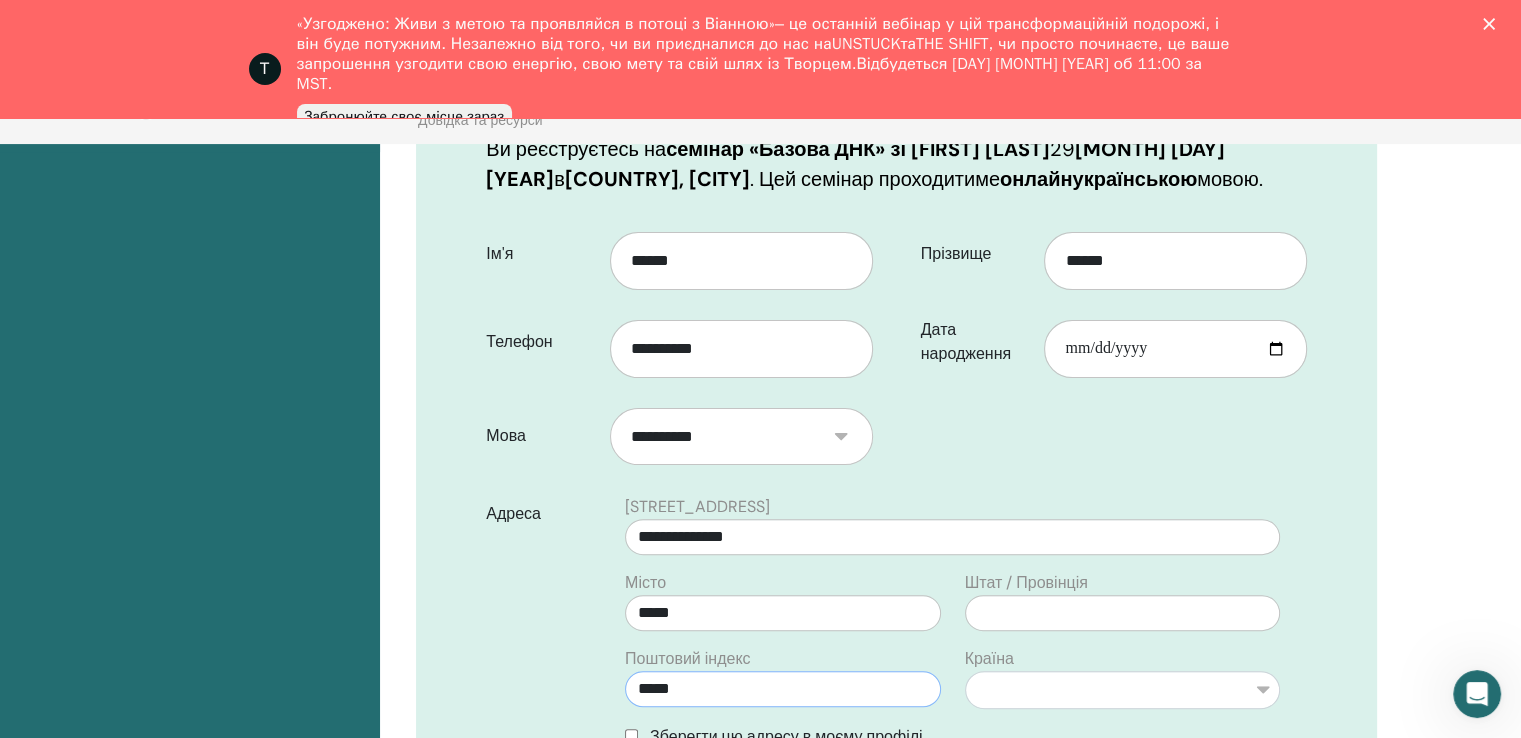 type on "*****" 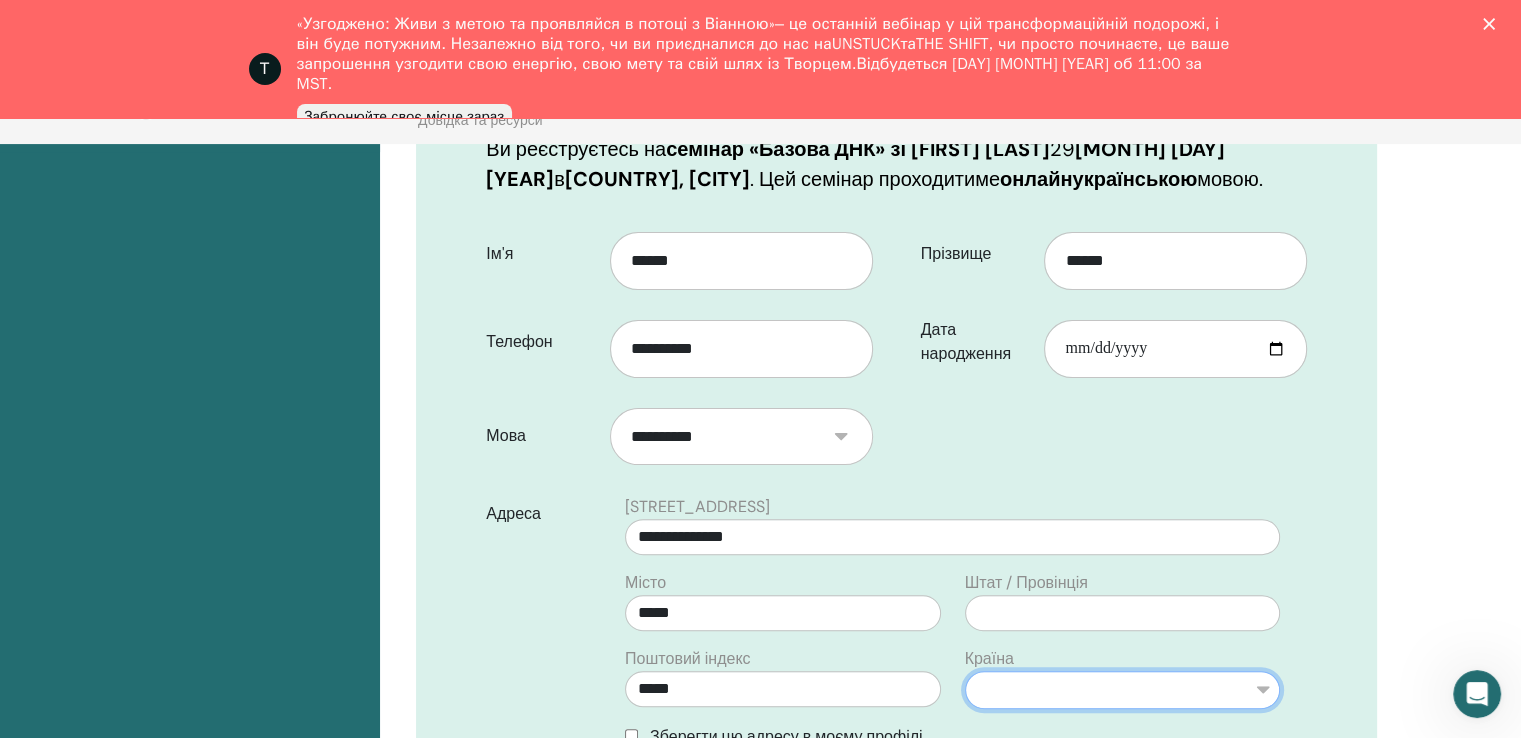 click on "**********" at bounding box center (1122, 690) 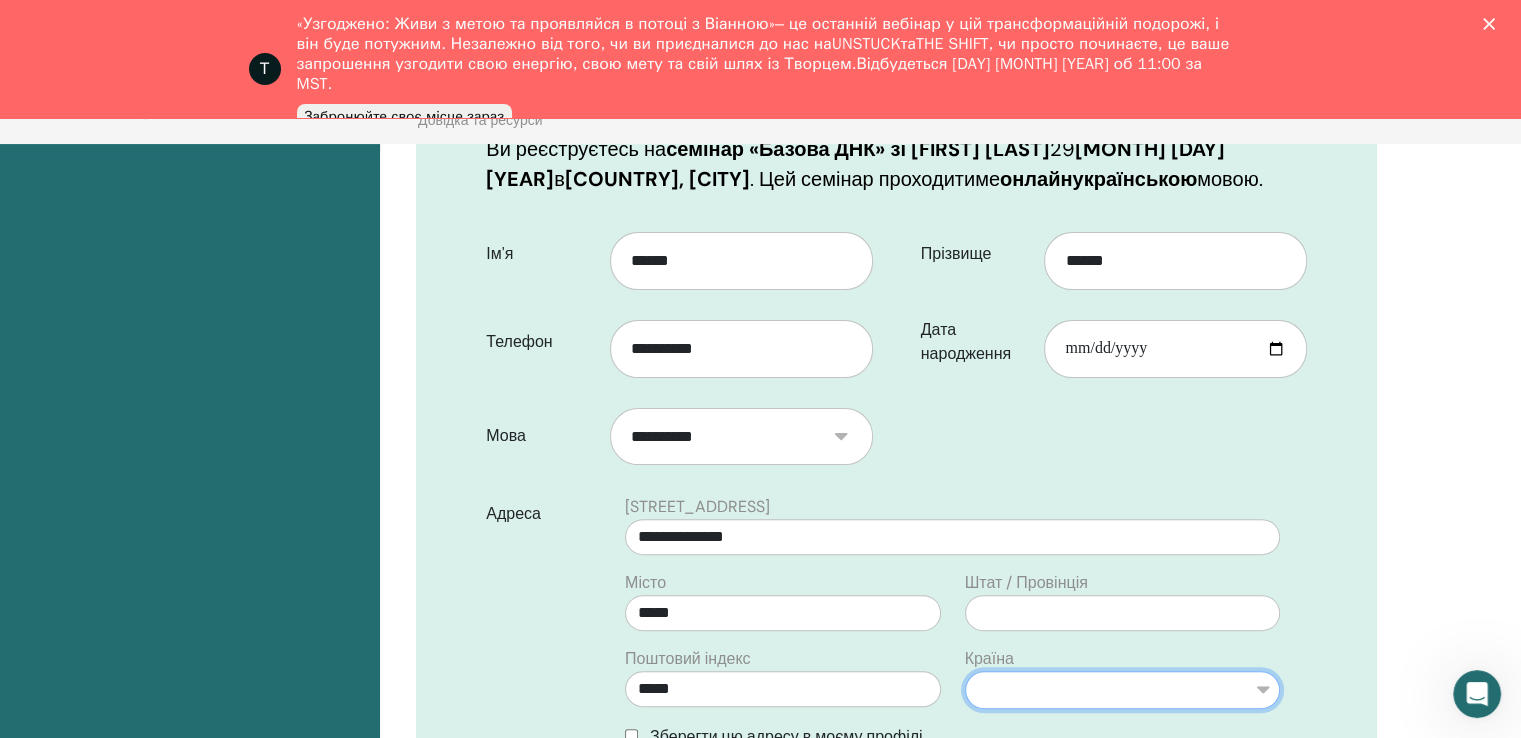 click on "**********" at bounding box center [1122, 690] 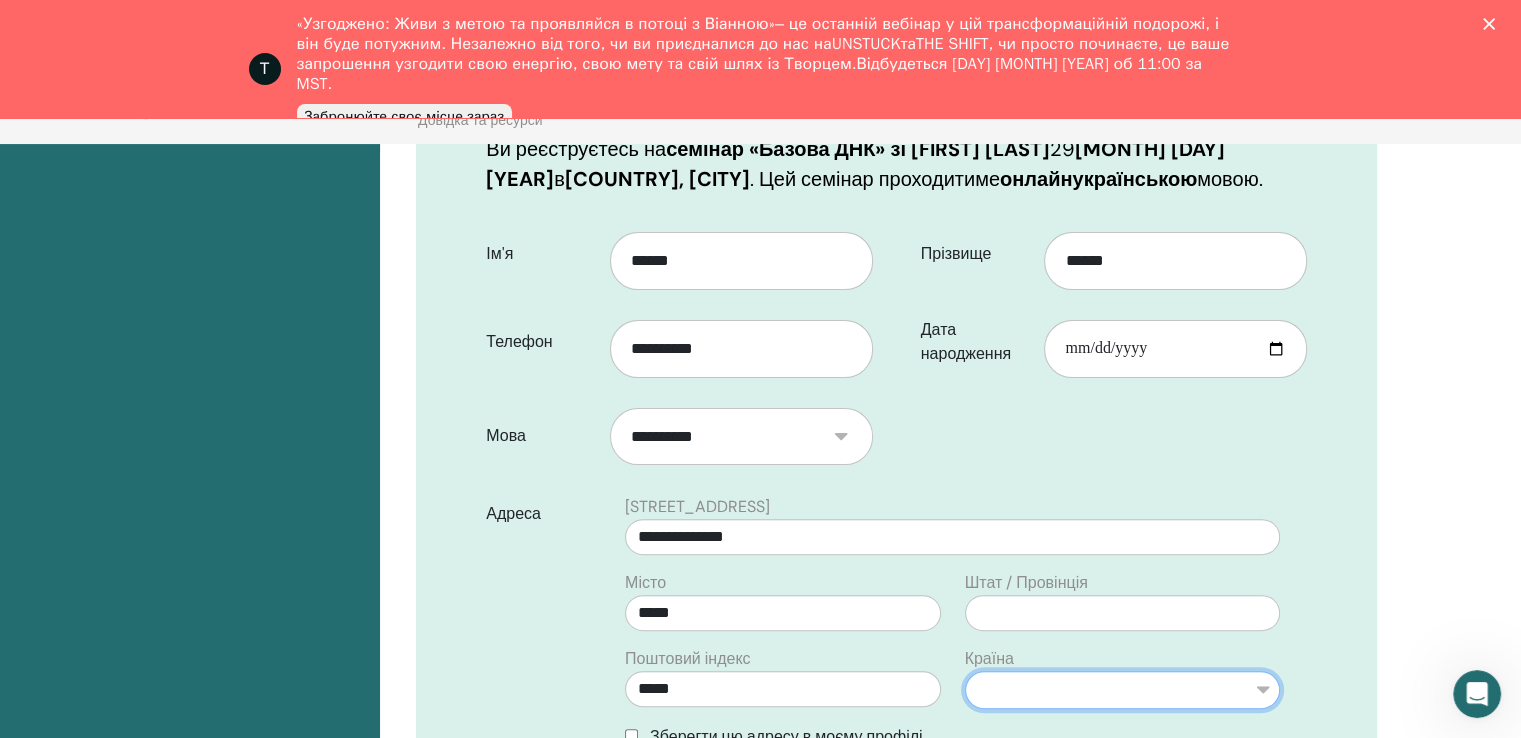 select on "***" 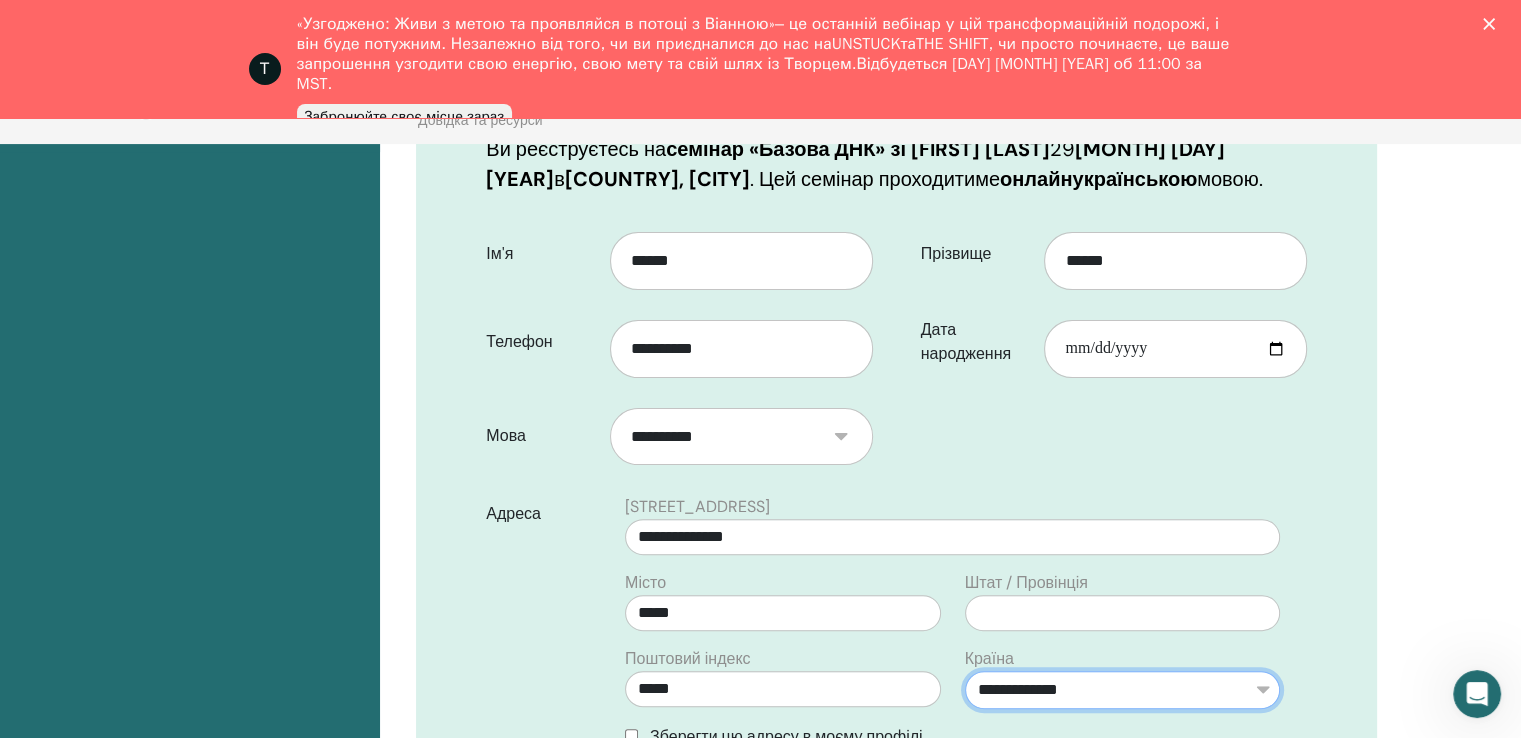 click on "**********" at bounding box center [1122, 690] 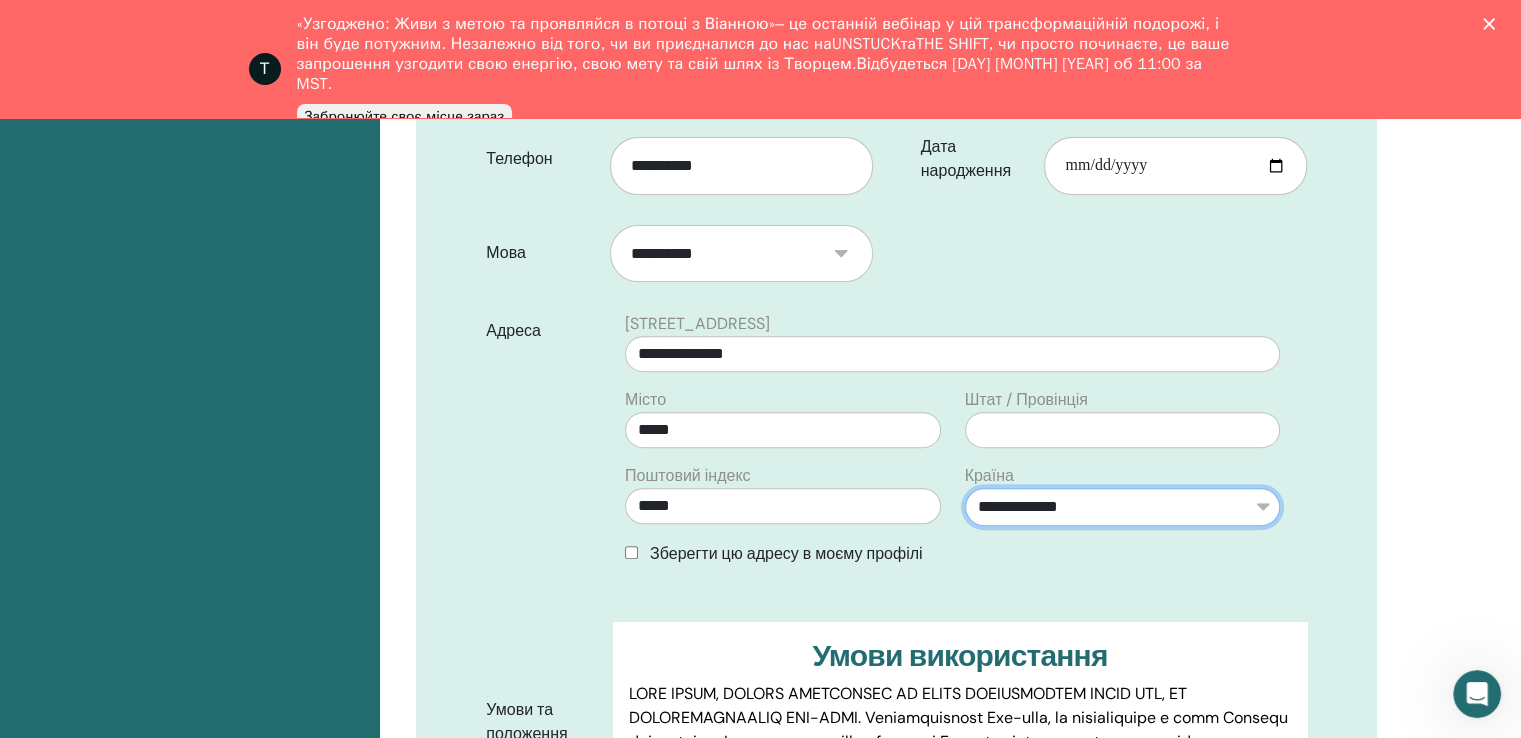 scroll, scrollTop: 747, scrollLeft: 0, axis: vertical 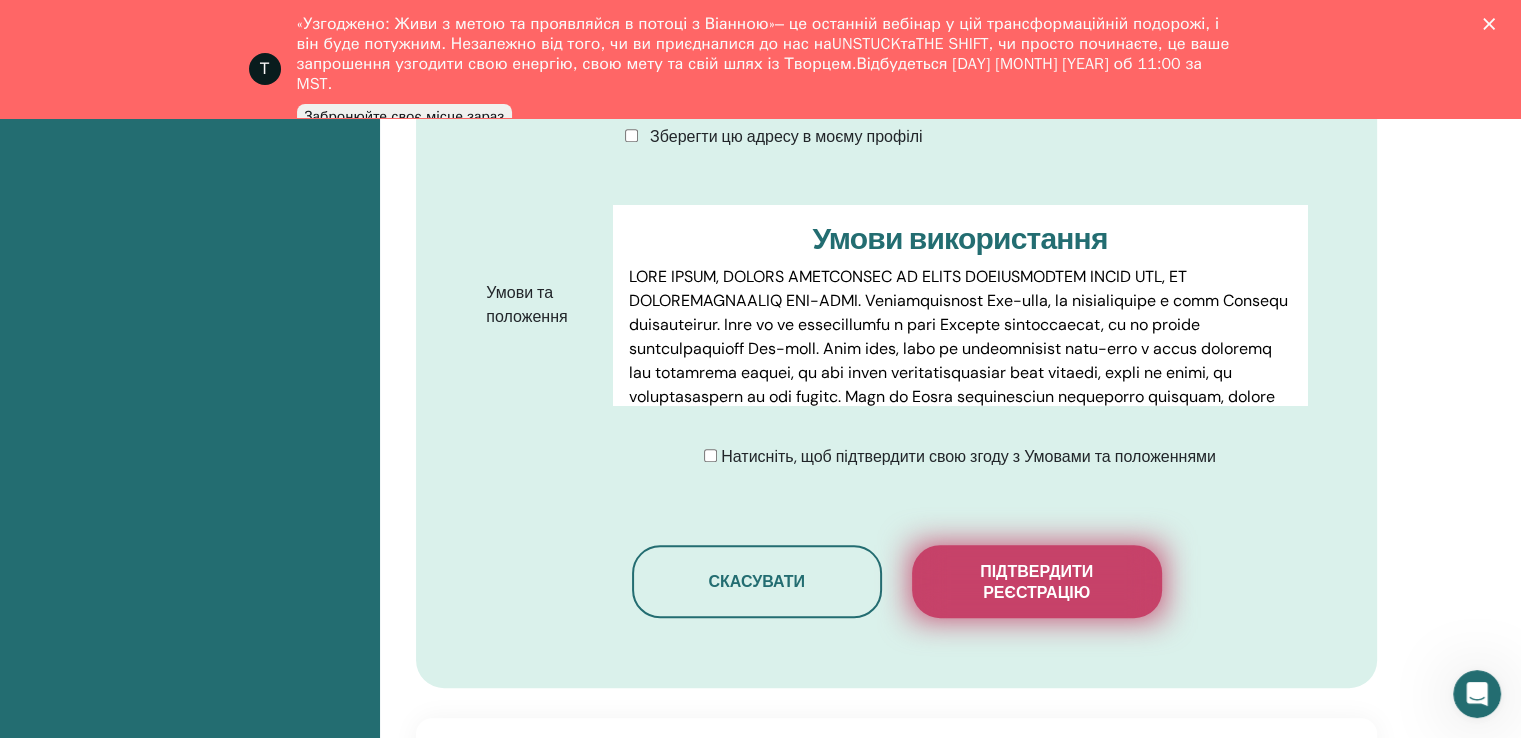 click on "Підтвердити реєстрацію" at bounding box center (1036, 582) 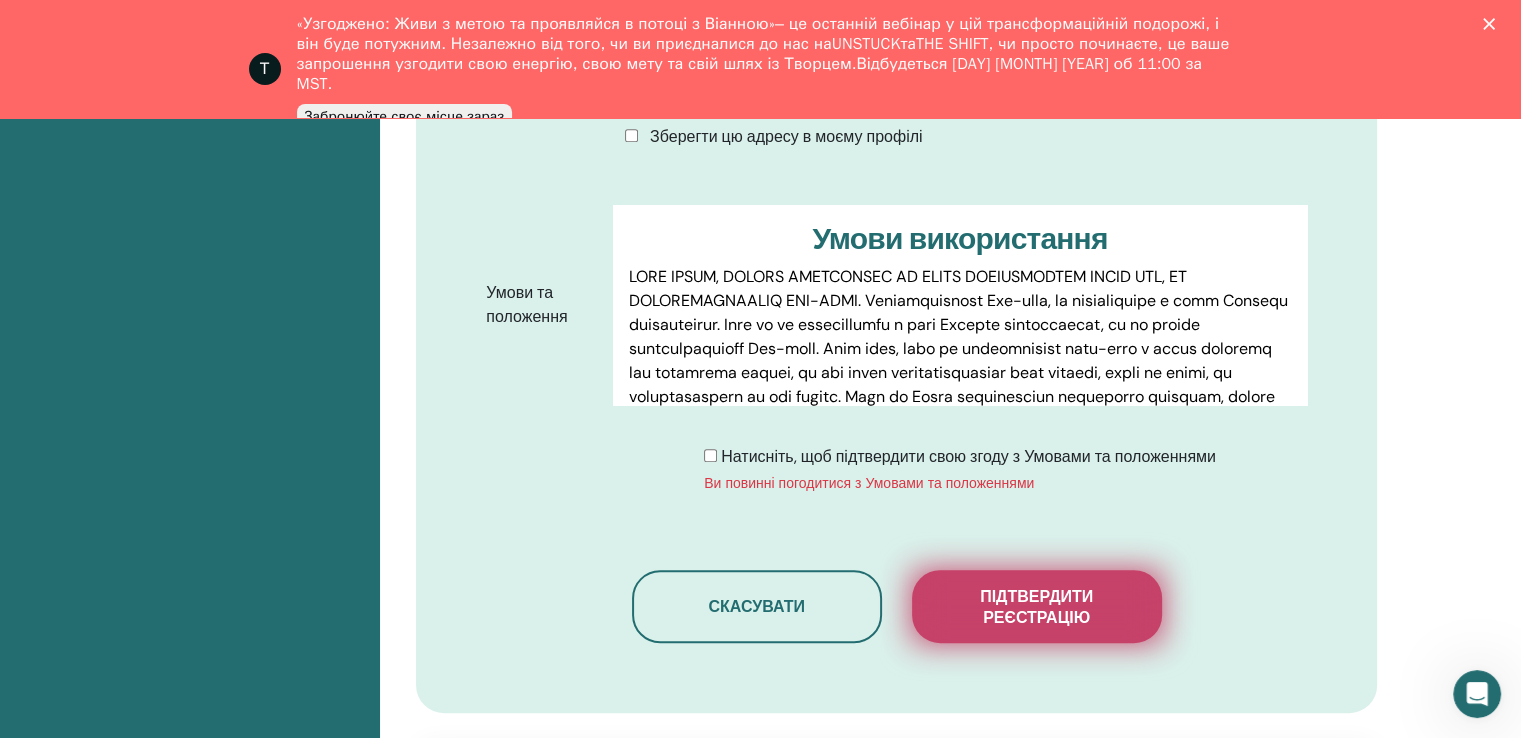 click on "Підтвердити реєстрацію" at bounding box center [1037, 607] 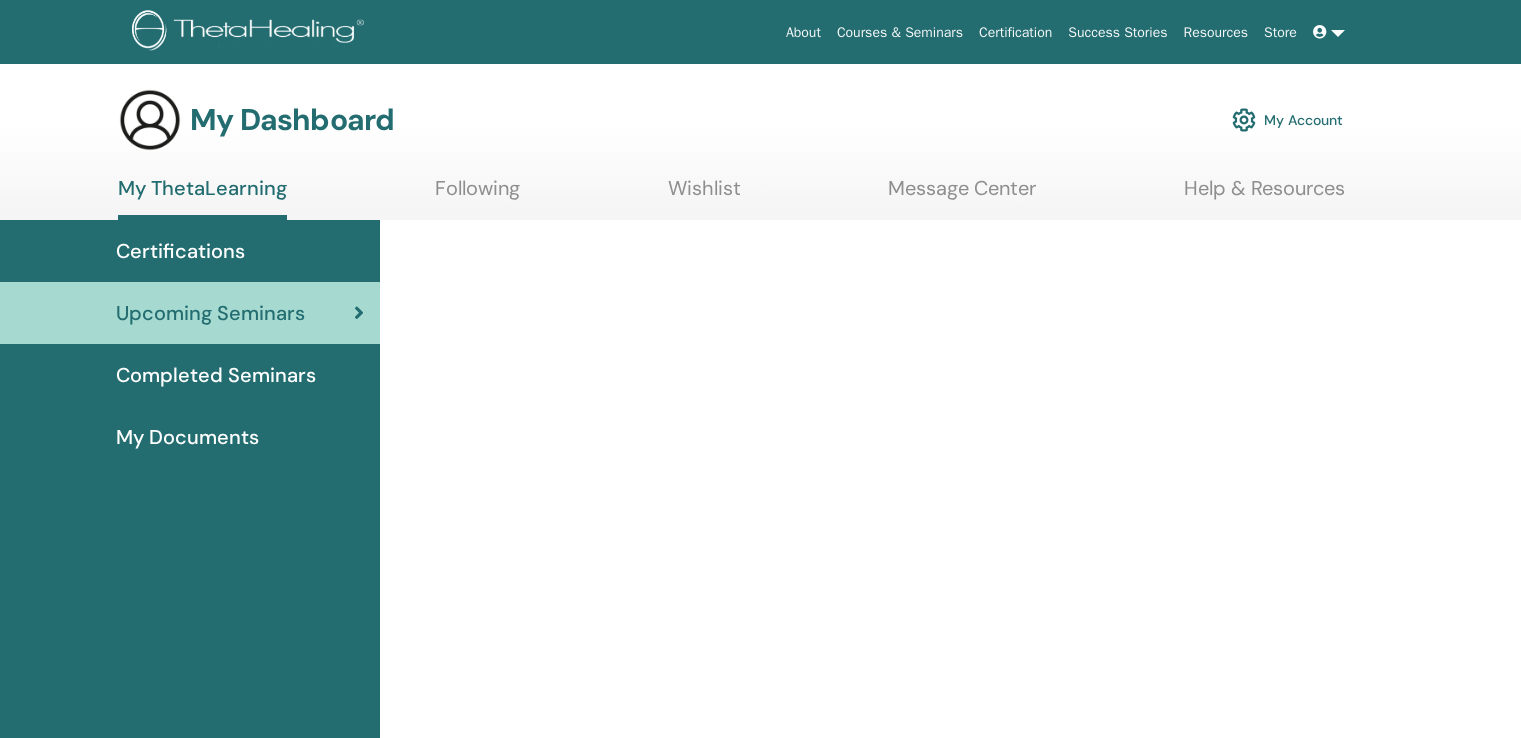 scroll, scrollTop: 0, scrollLeft: 0, axis: both 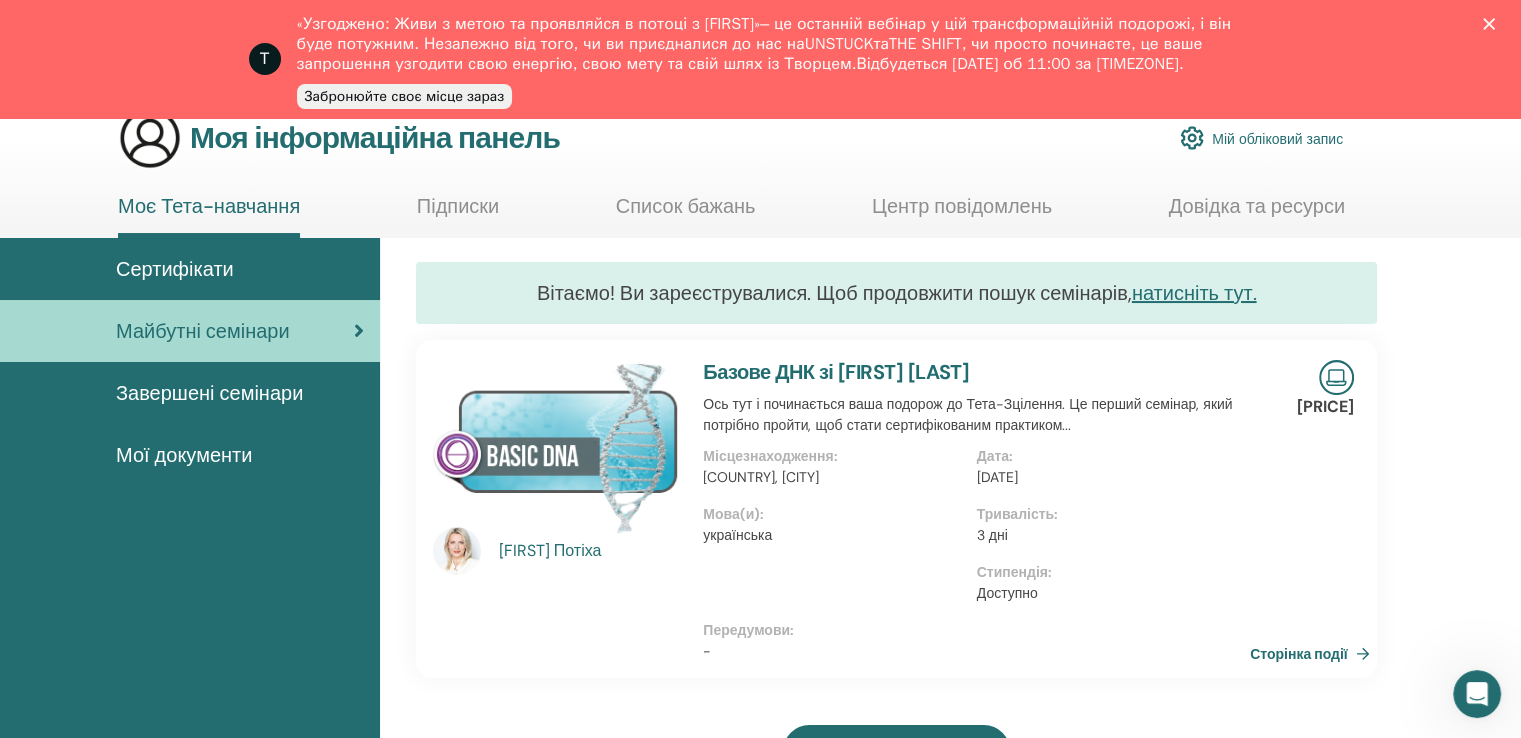 click on "Мої документи" at bounding box center [184, 455] 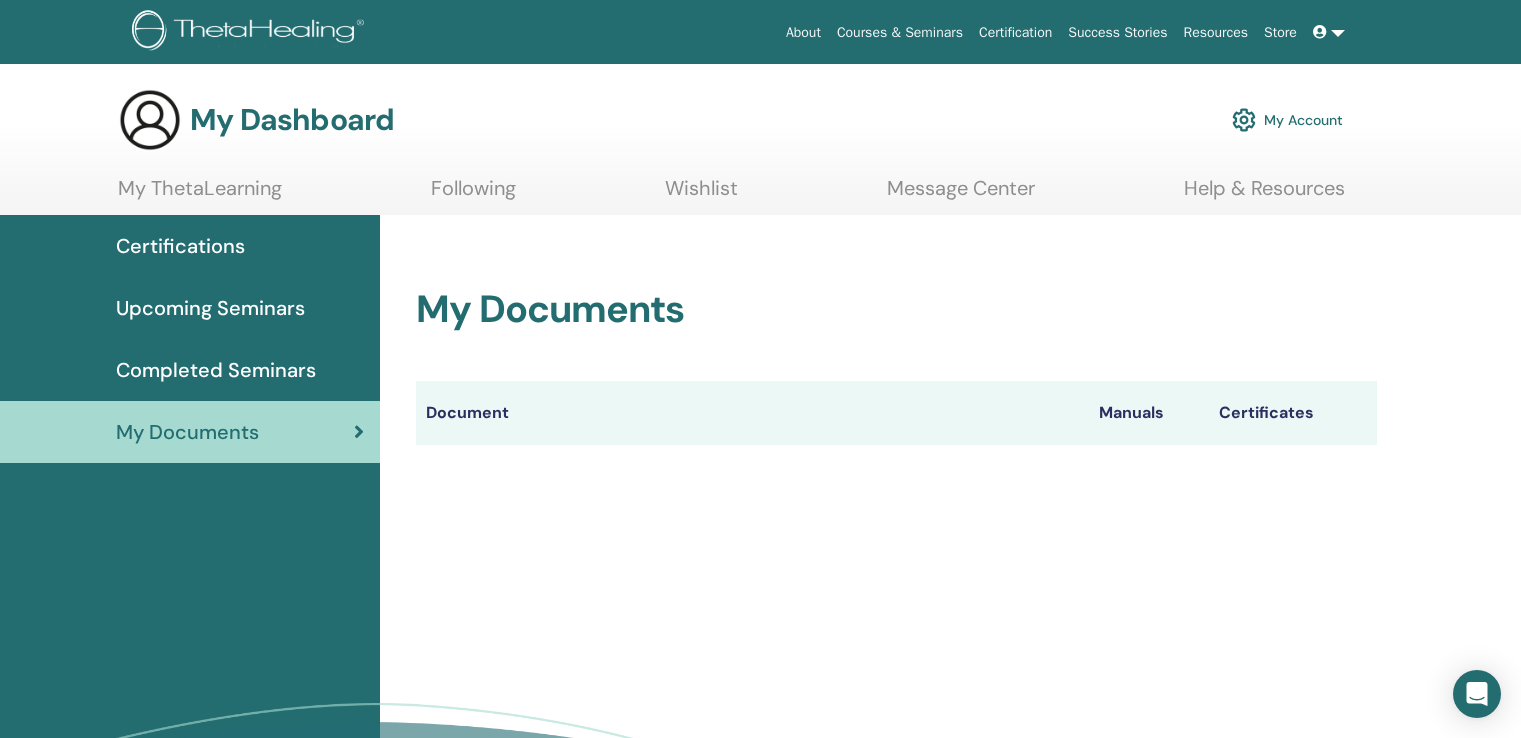scroll, scrollTop: 0, scrollLeft: 0, axis: both 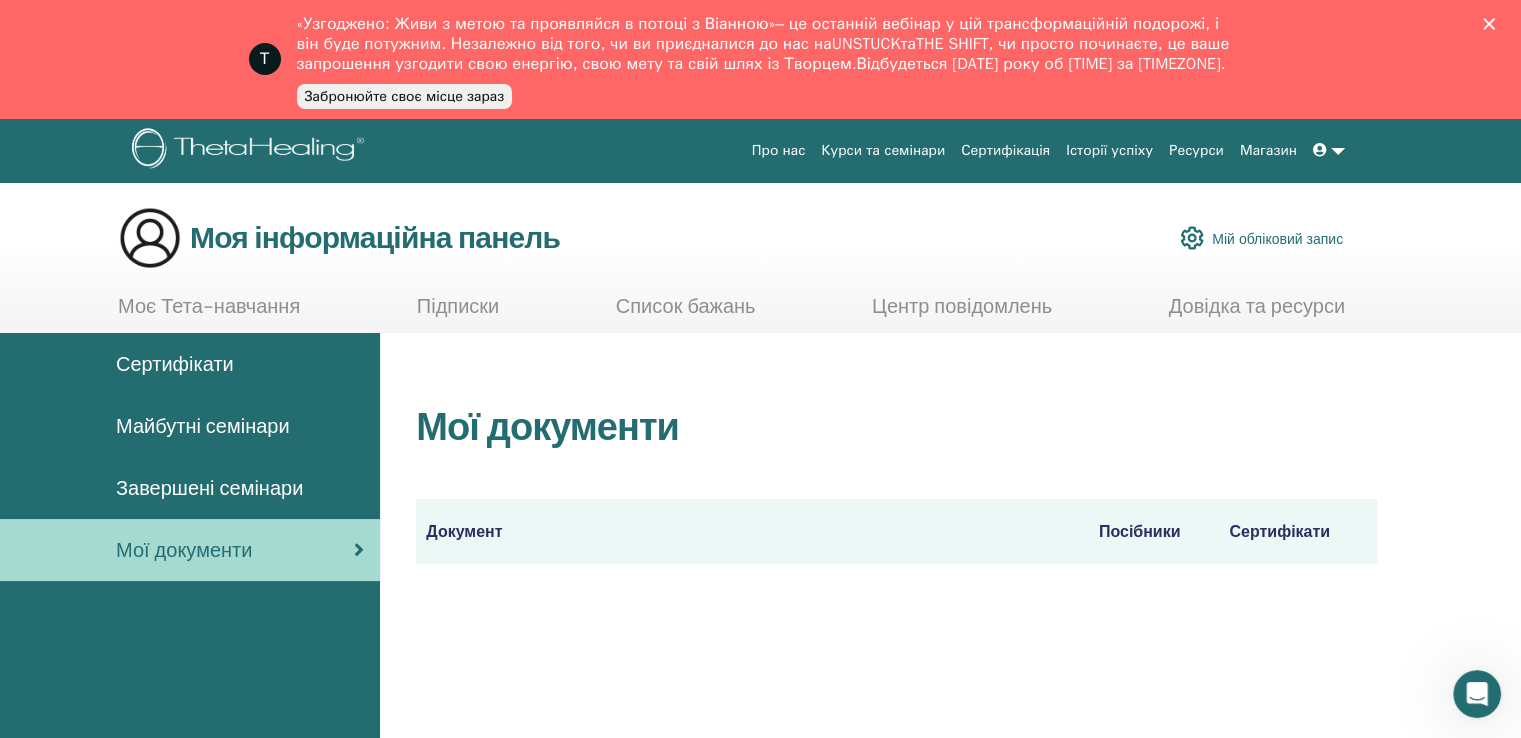 click on "Завершені семінари" at bounding box center [209, 488] 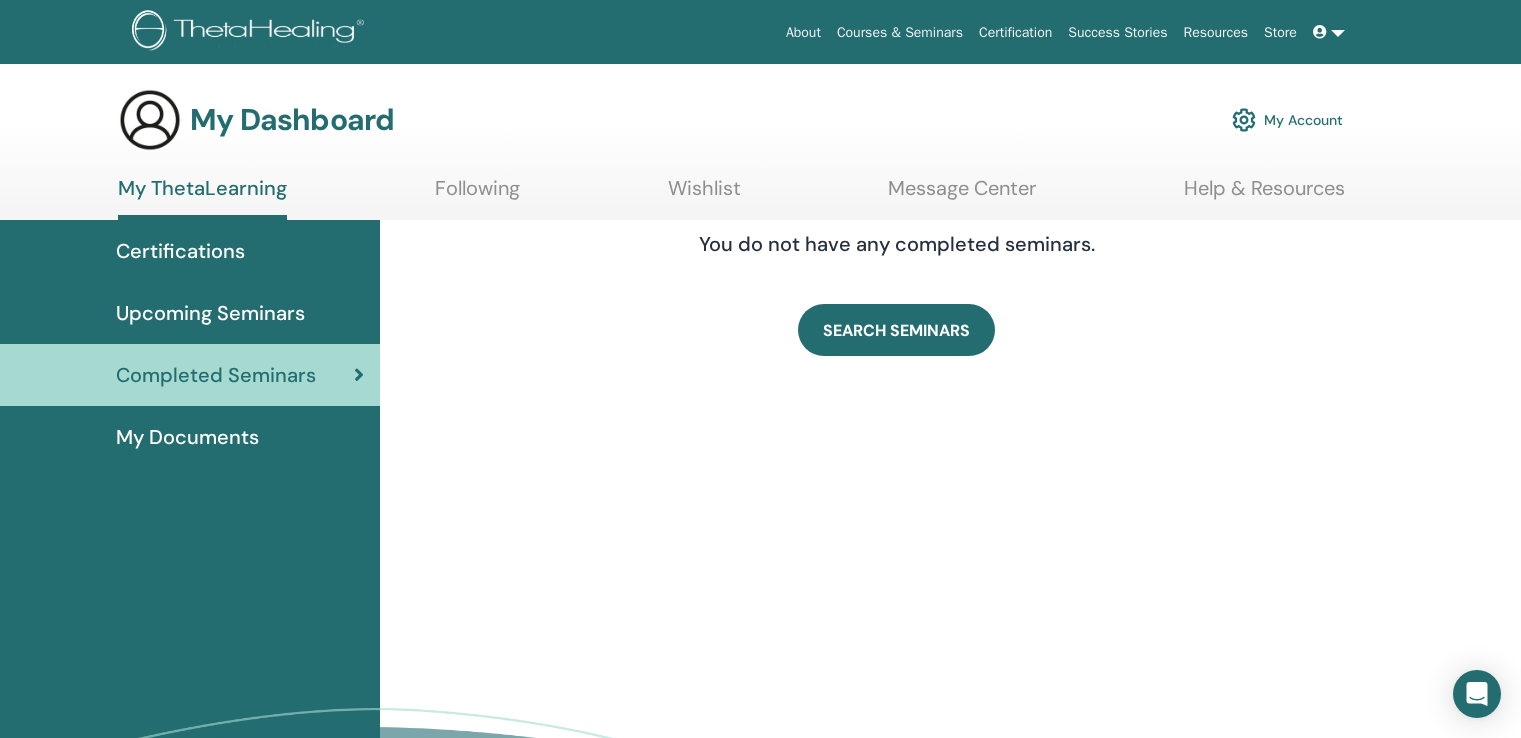 scroll, scrollTop: 0, scrollLeft: 0, axis: both 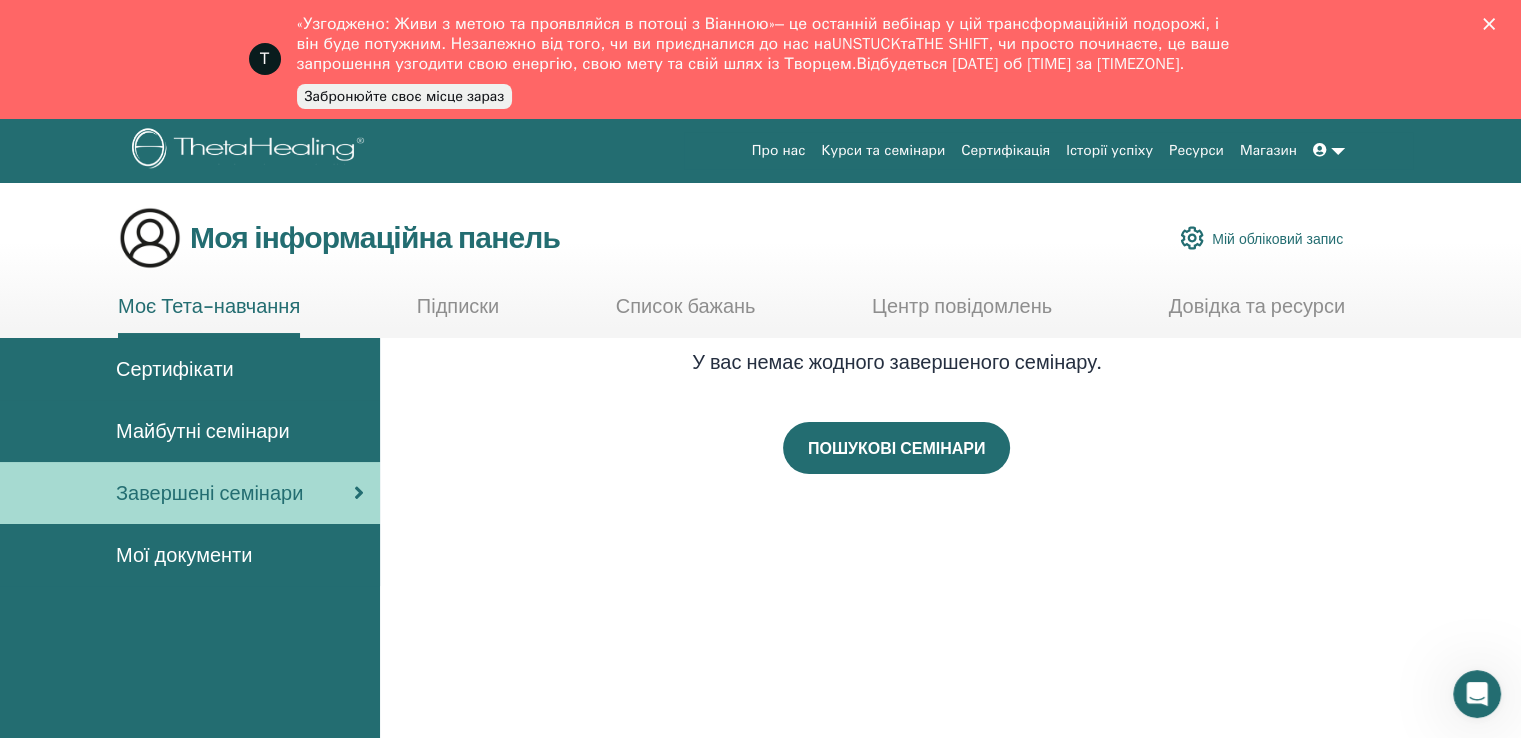 click on "Майбутні семінари" at bounding box center (203, 431) 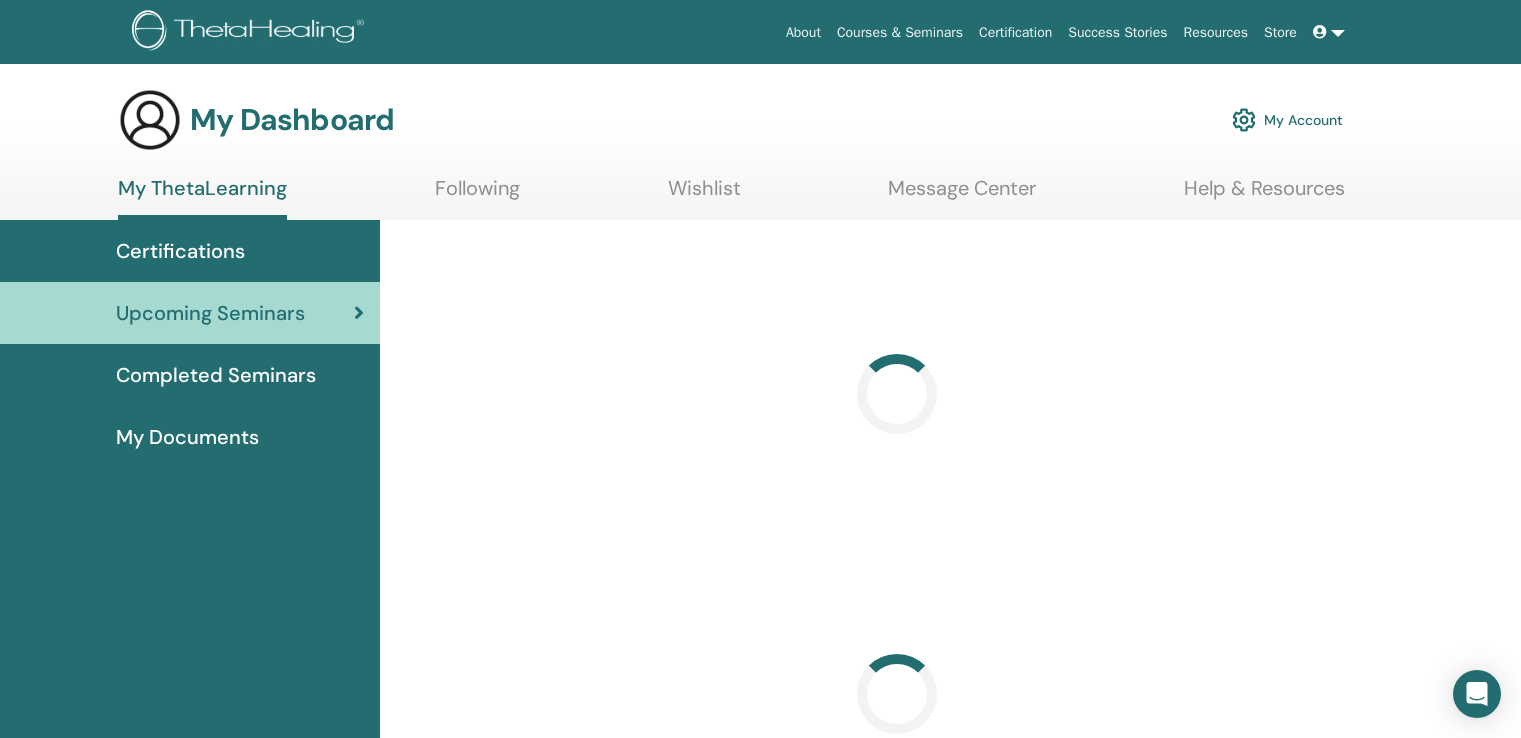 scroll, scrollTop: 0, scrollLeft: 0, axis: both 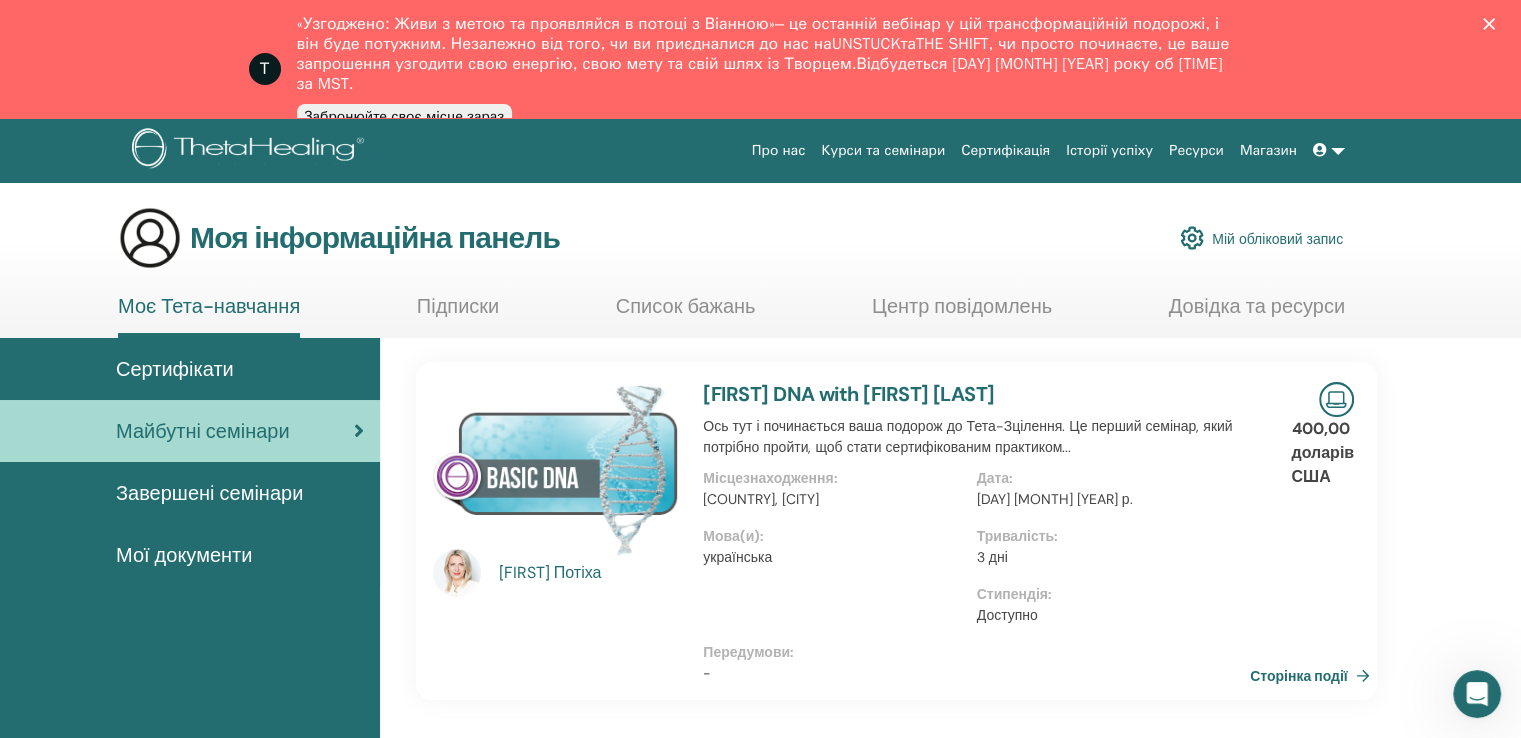 click on "Курси та семінари" at bounding box center [883, 150] 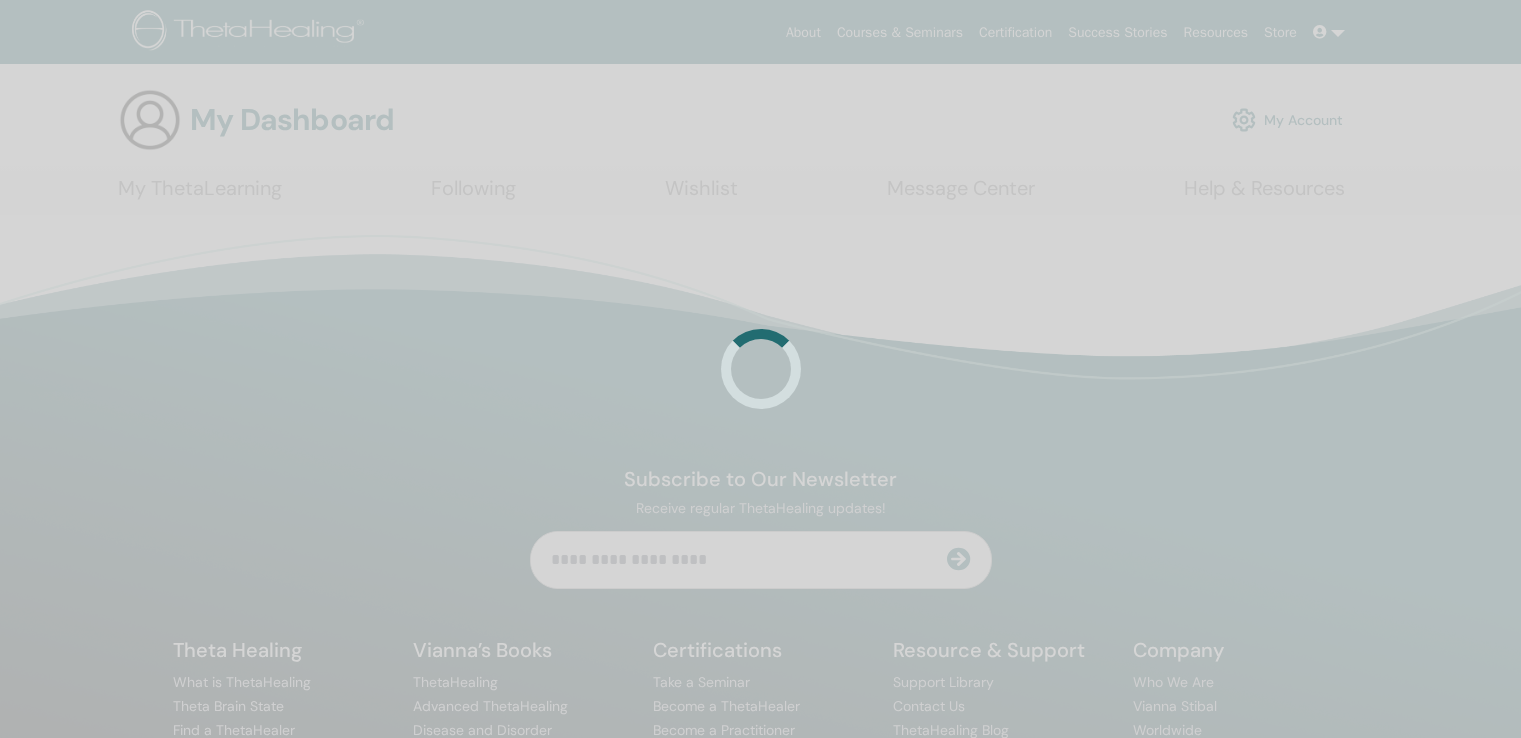scroll, scrollTop: 0, scrollLeft: 0, axis: both 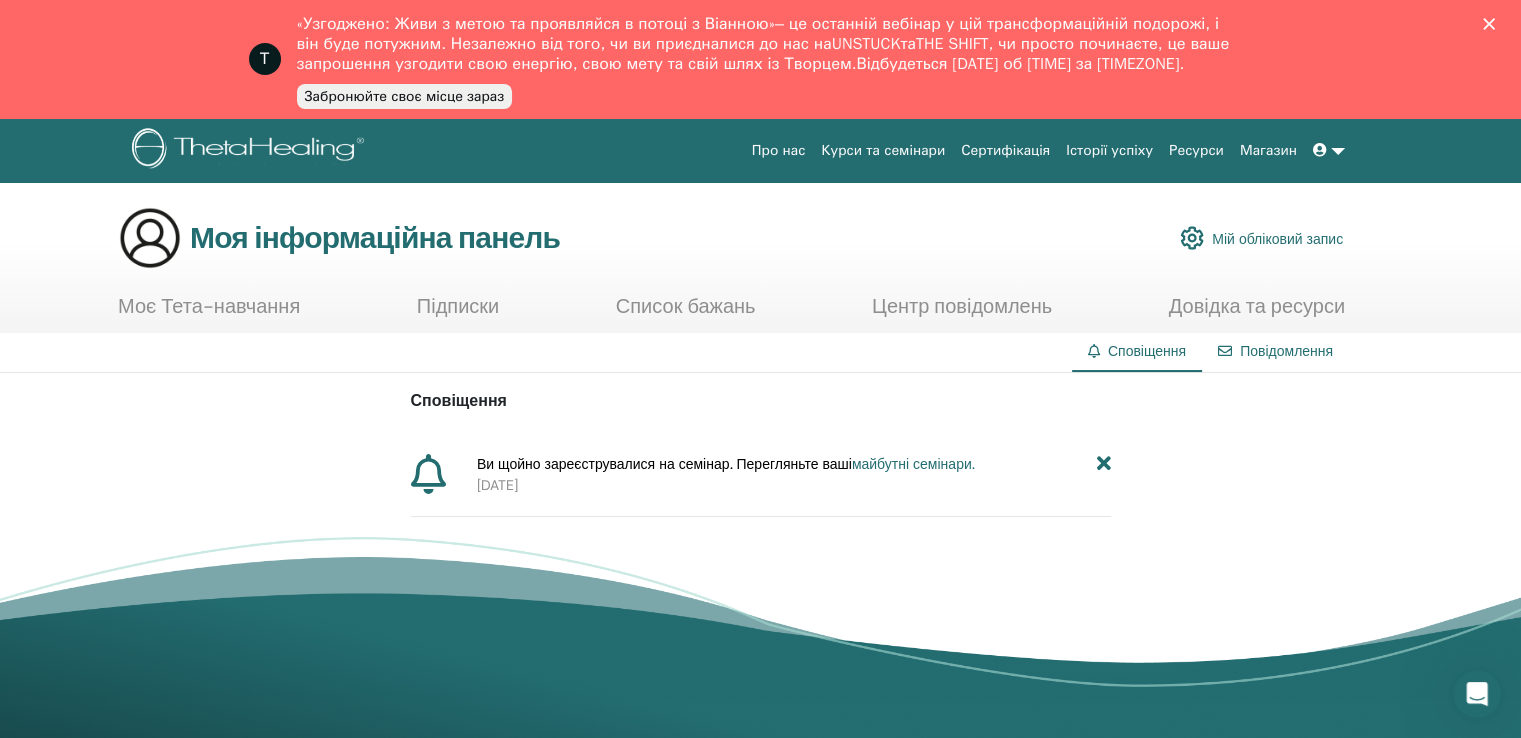 click on "Ресурси" at bounding box center [1196, 150] 